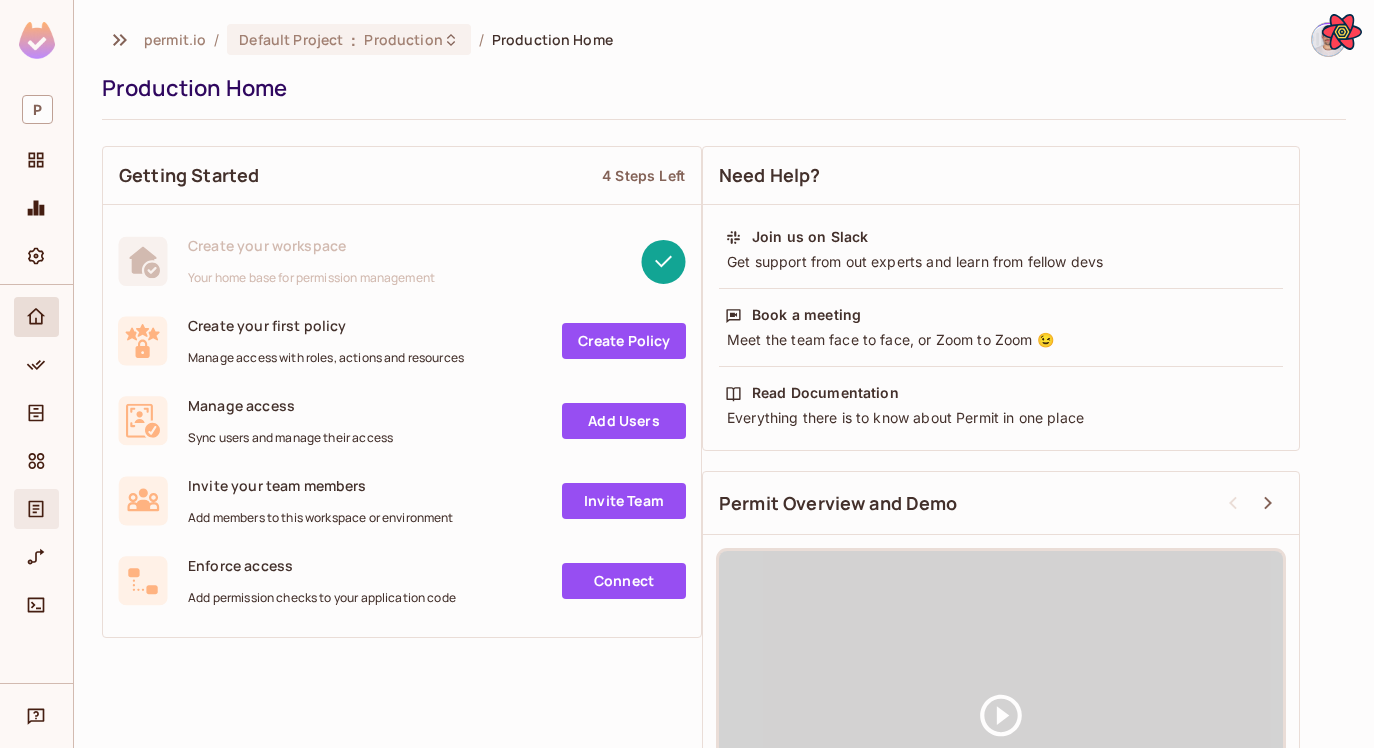 scroll, scrollTop: 0, scrollLeft: 0, axis: both 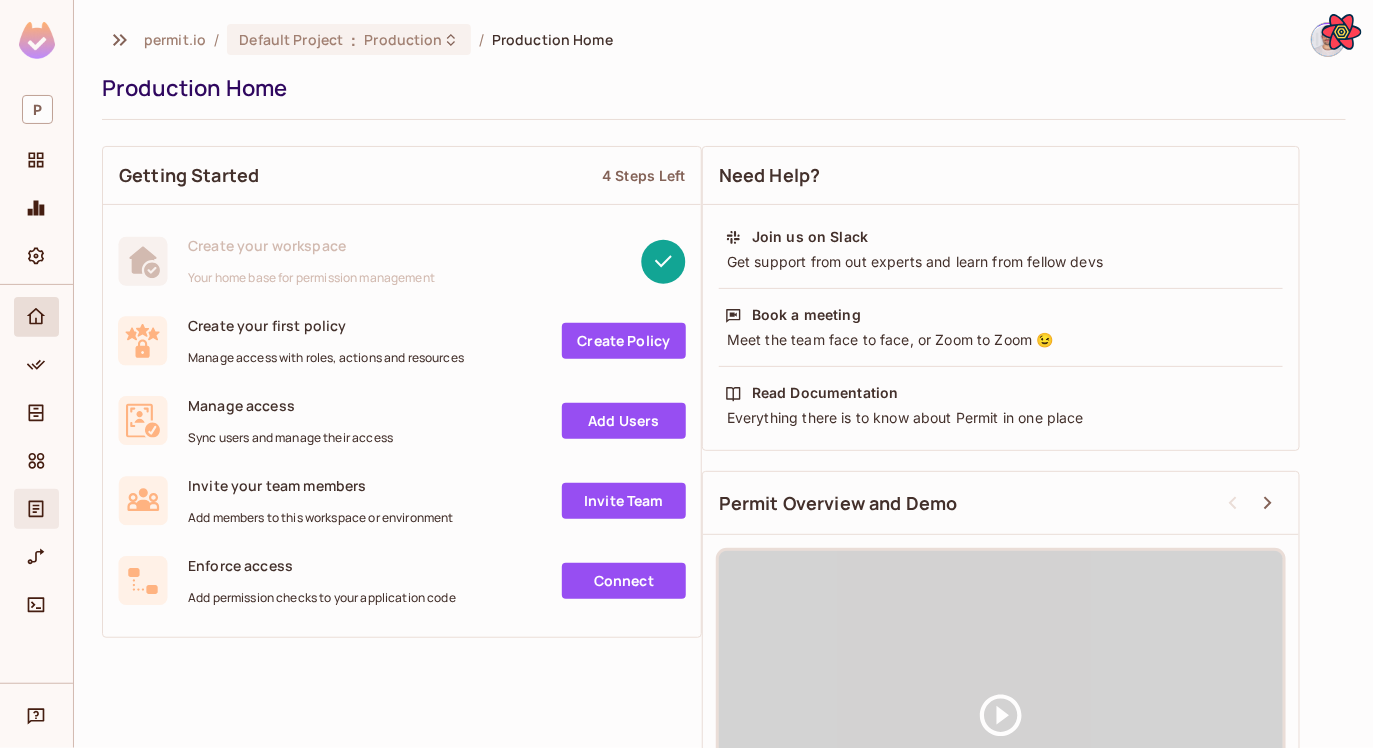 click at bounding box center (36, 509) 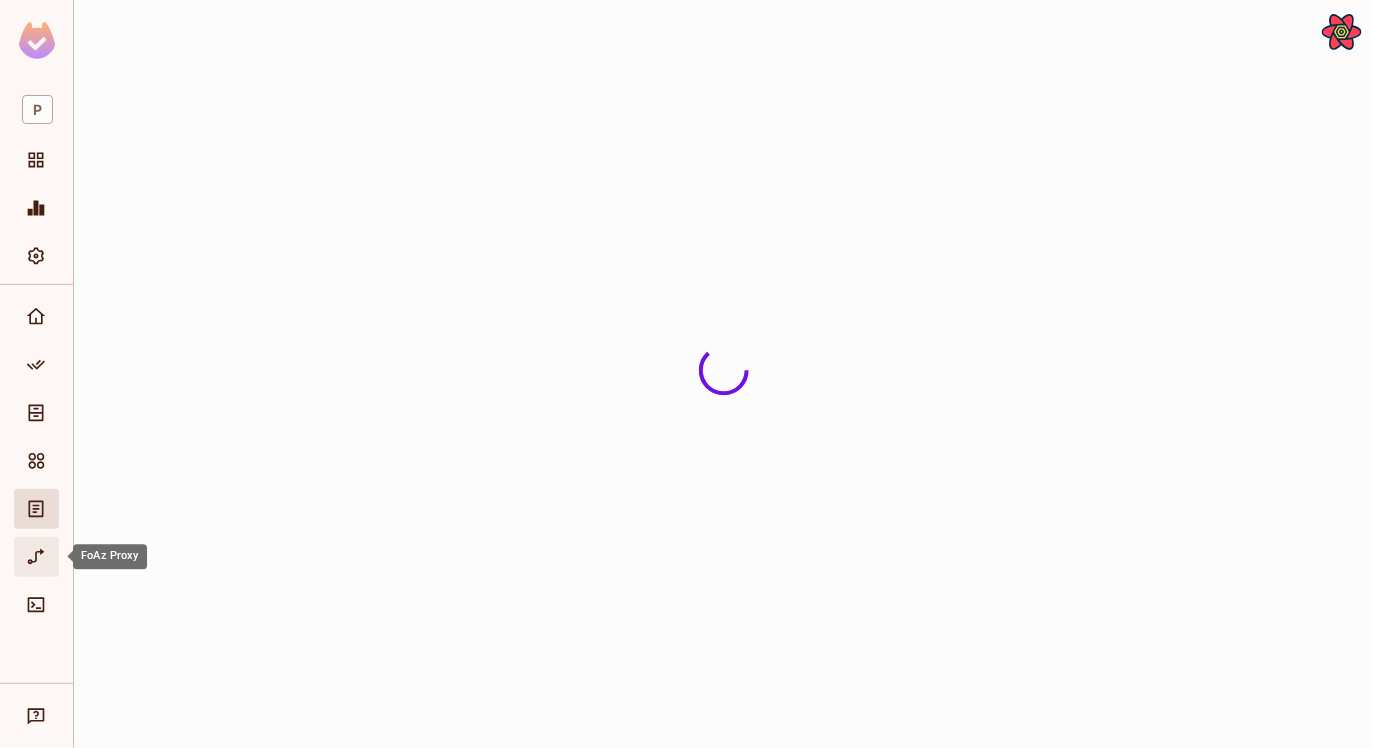 click at bounding box center [39, 557] 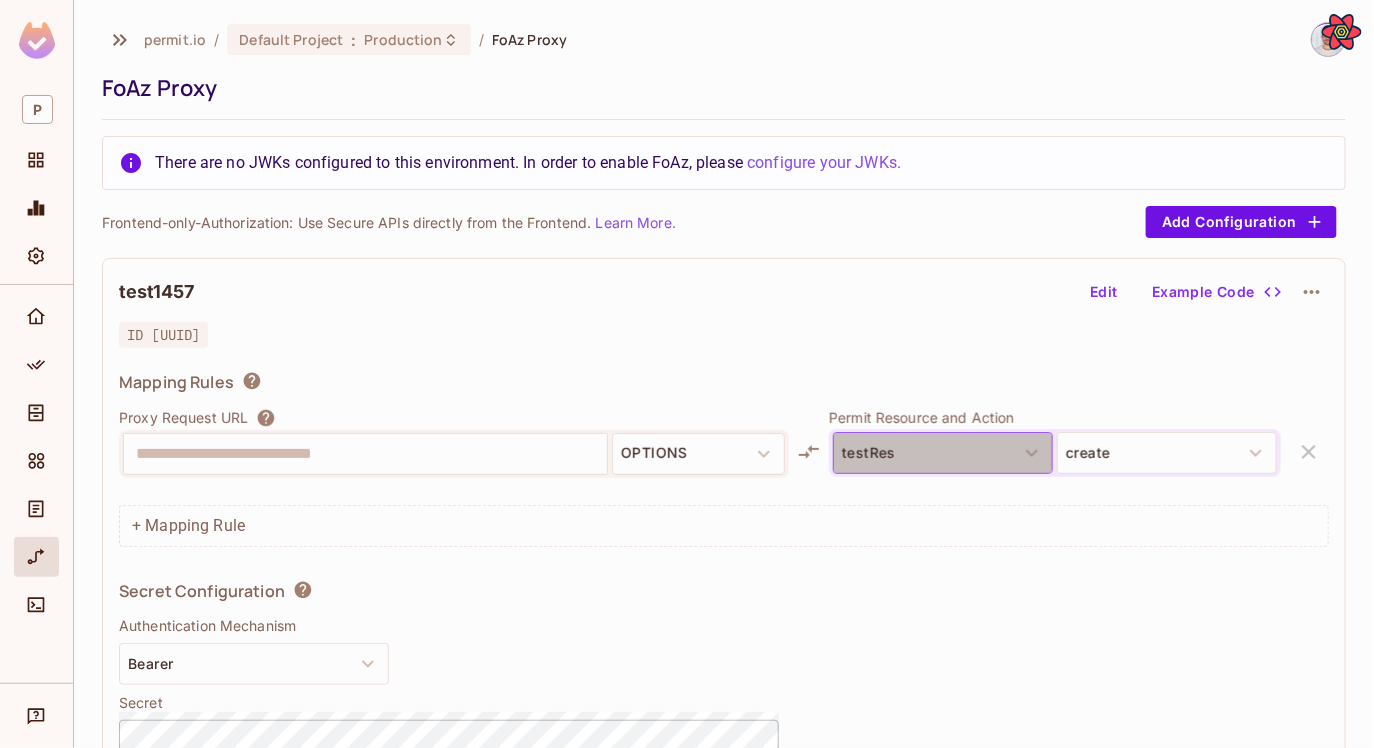 click on "testRes" at bounding box center [943, 453] 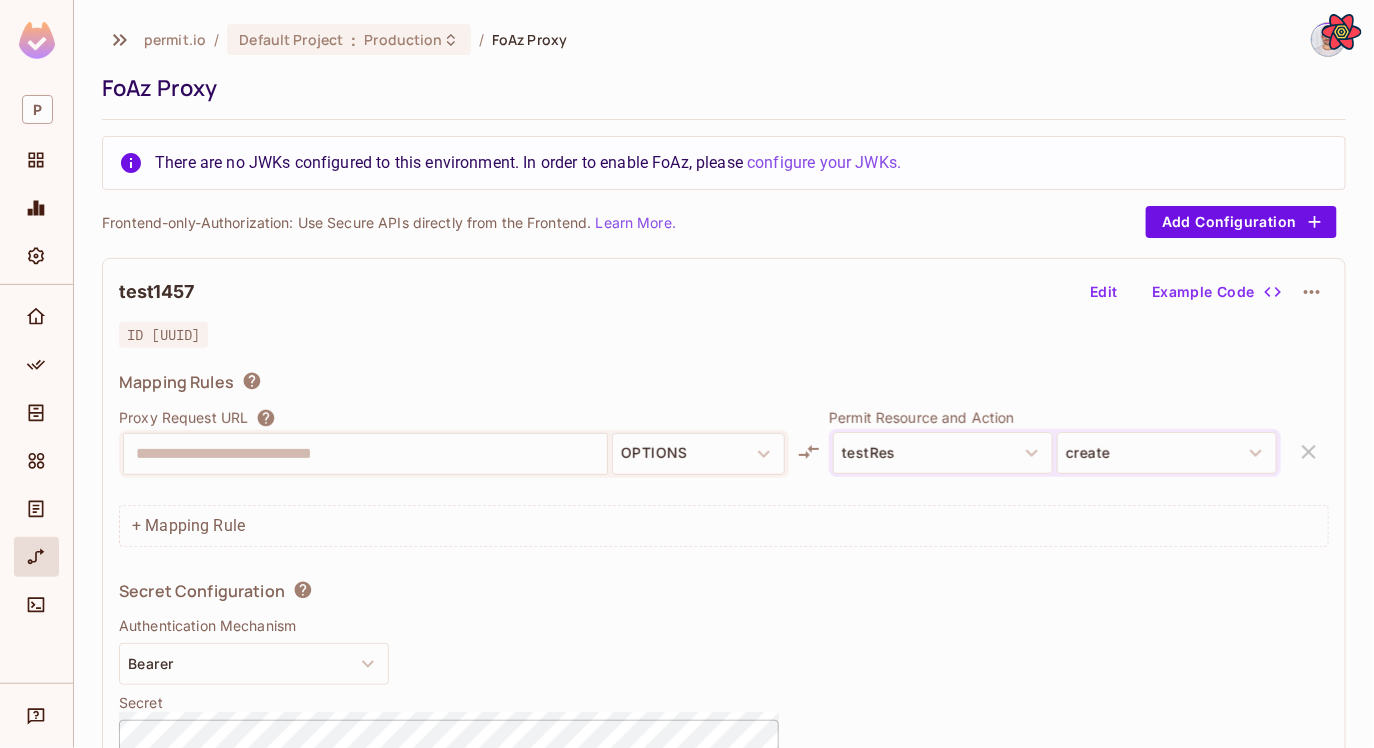 click on "**********" at bounding box center [365, 454] 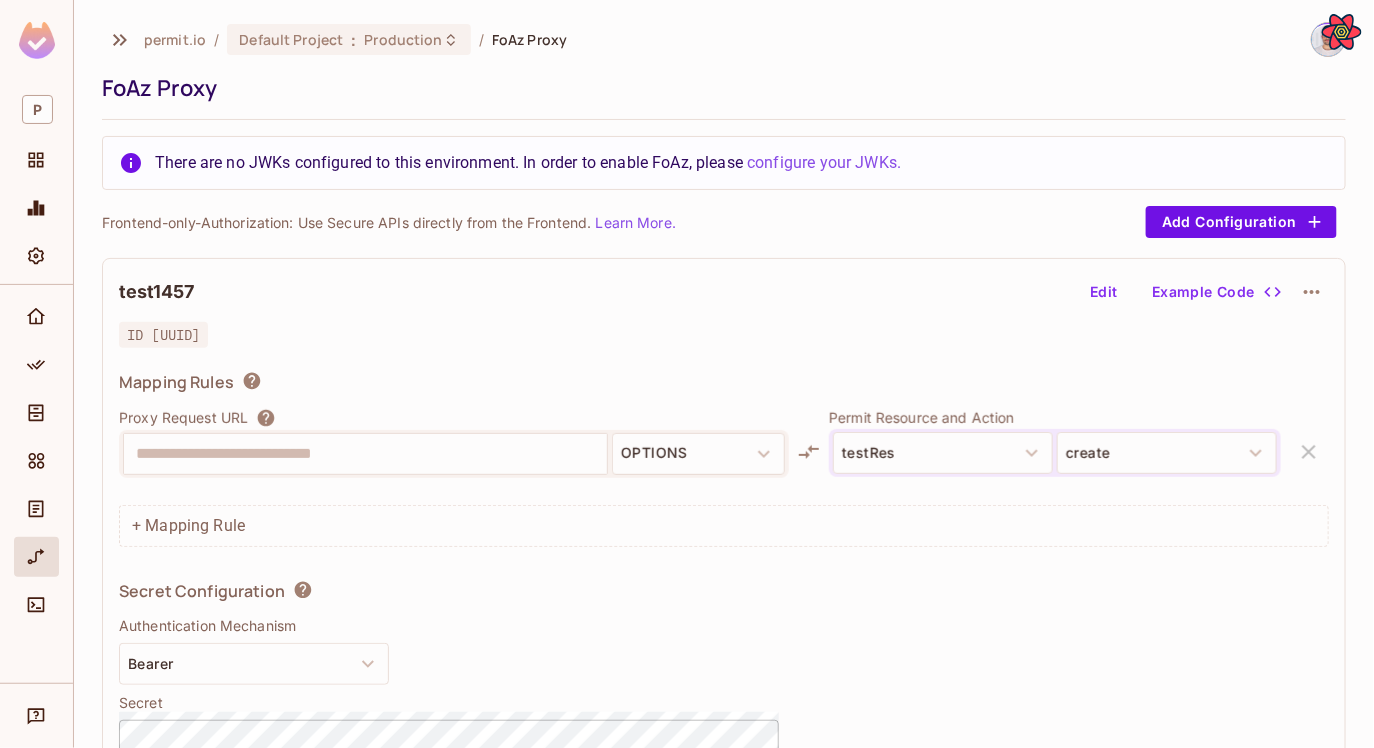 click on "Permit Resource and Action" at bounding box center (1055, 417) 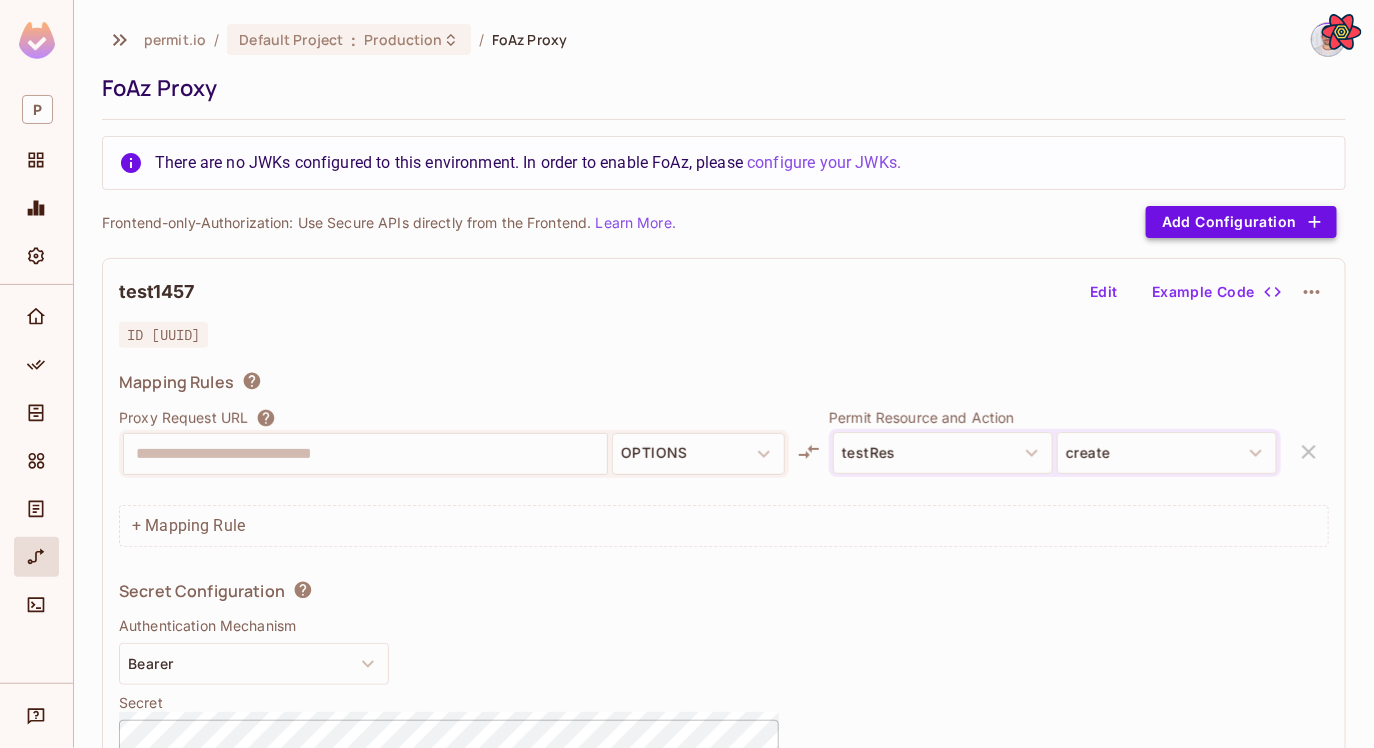 click on "Add Configuration" at bounding box center [1241, 222] 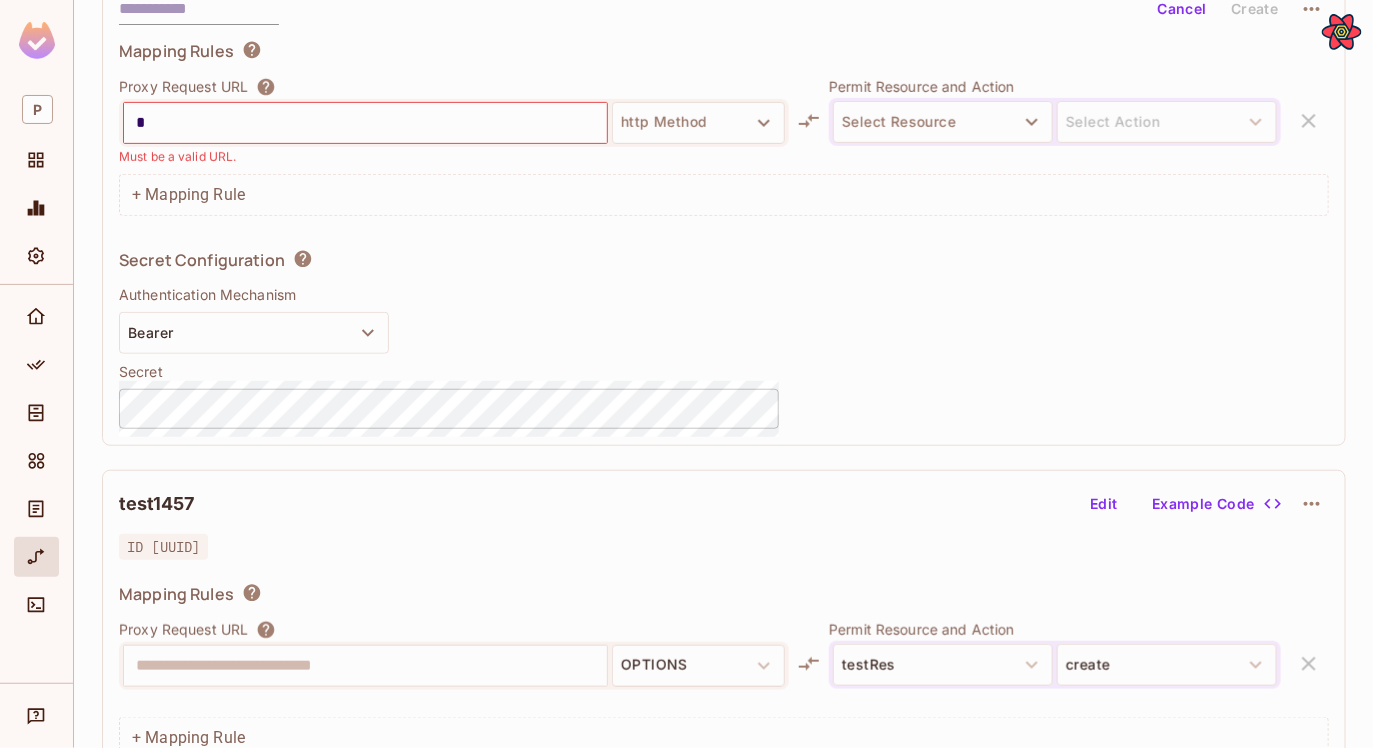 scroll, scrollTop: 3, scrollLeft: 0, axis: vertical 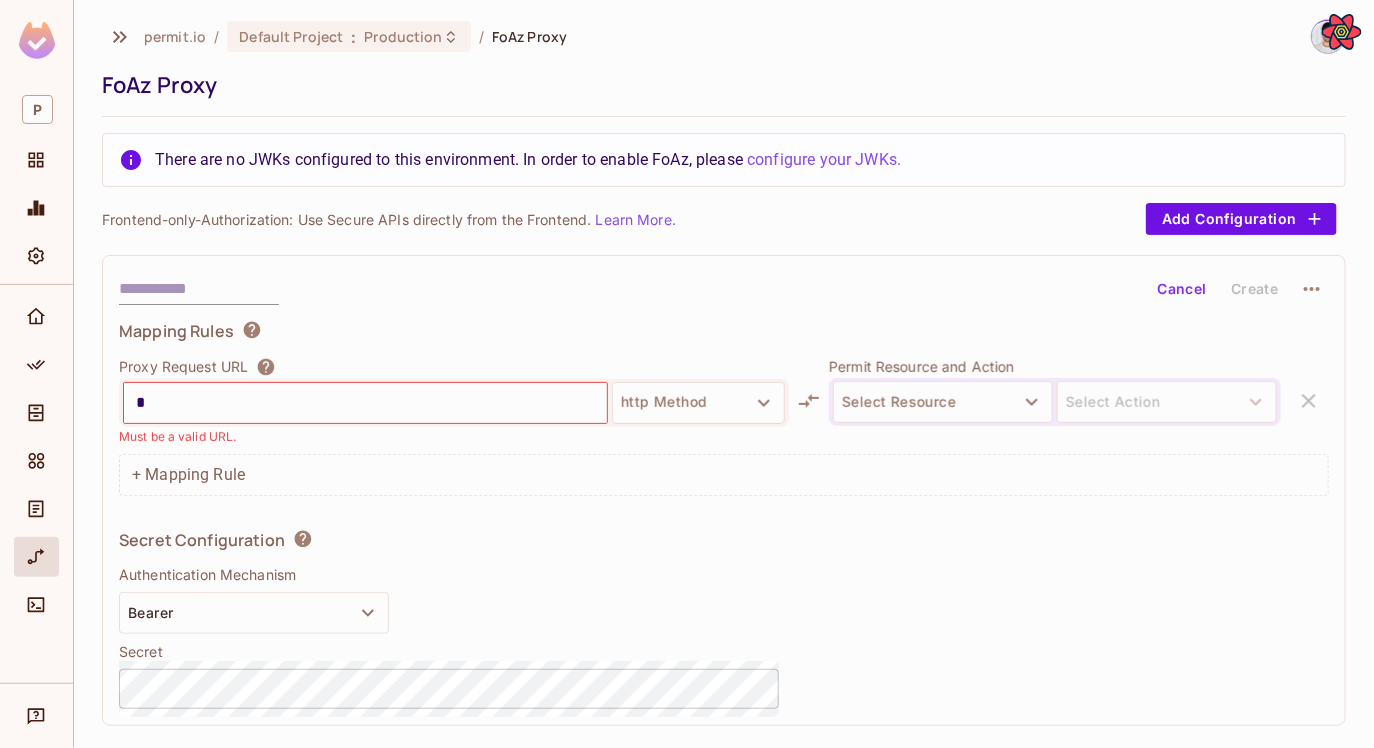 click on "*" at bounding box center [365, 403] 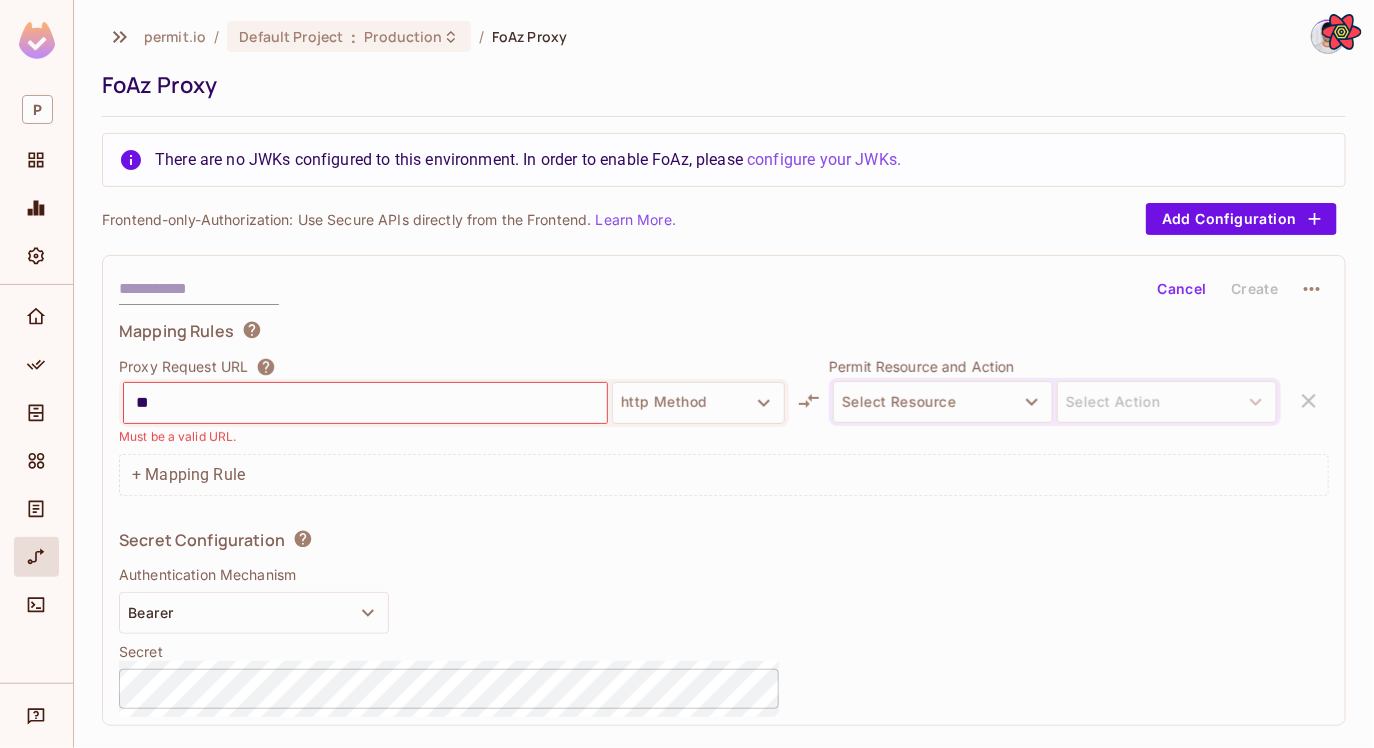 click on "**" at bounding box center (365, 403) 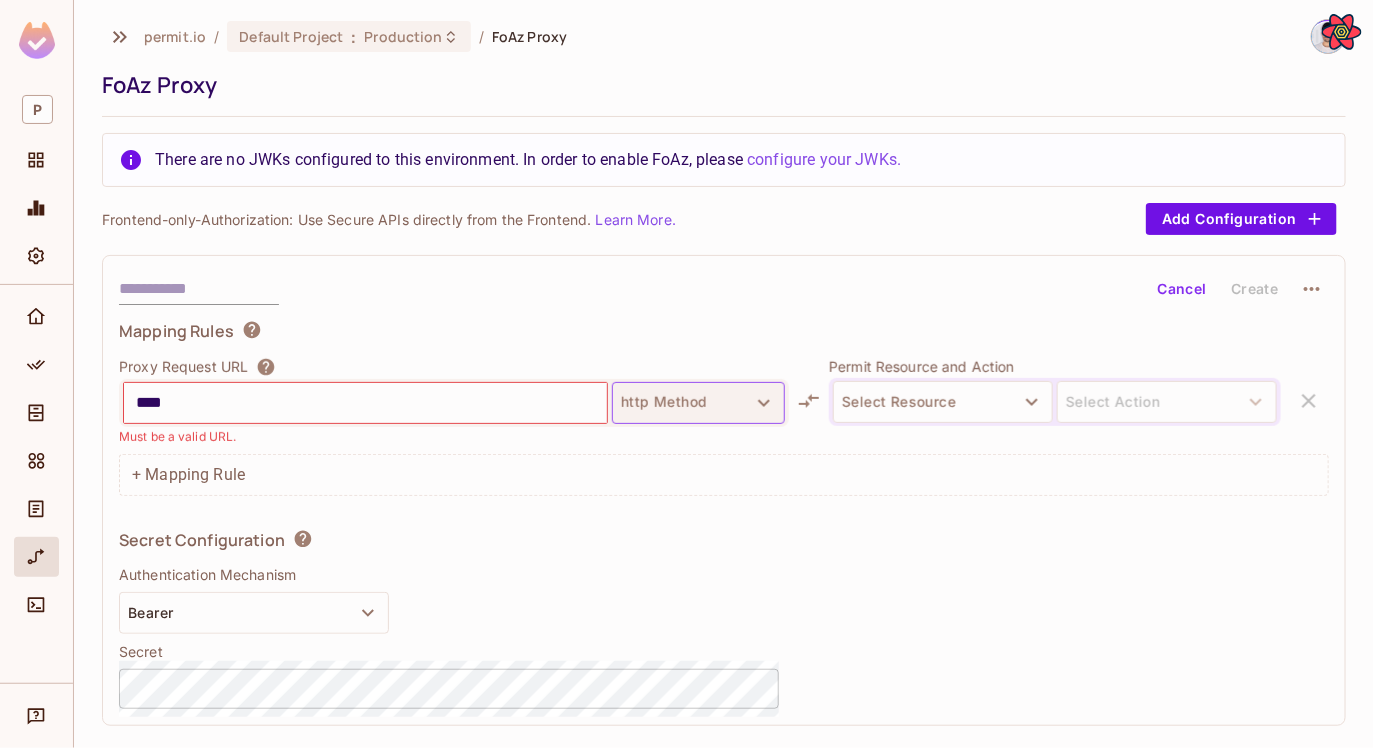 type on "****" 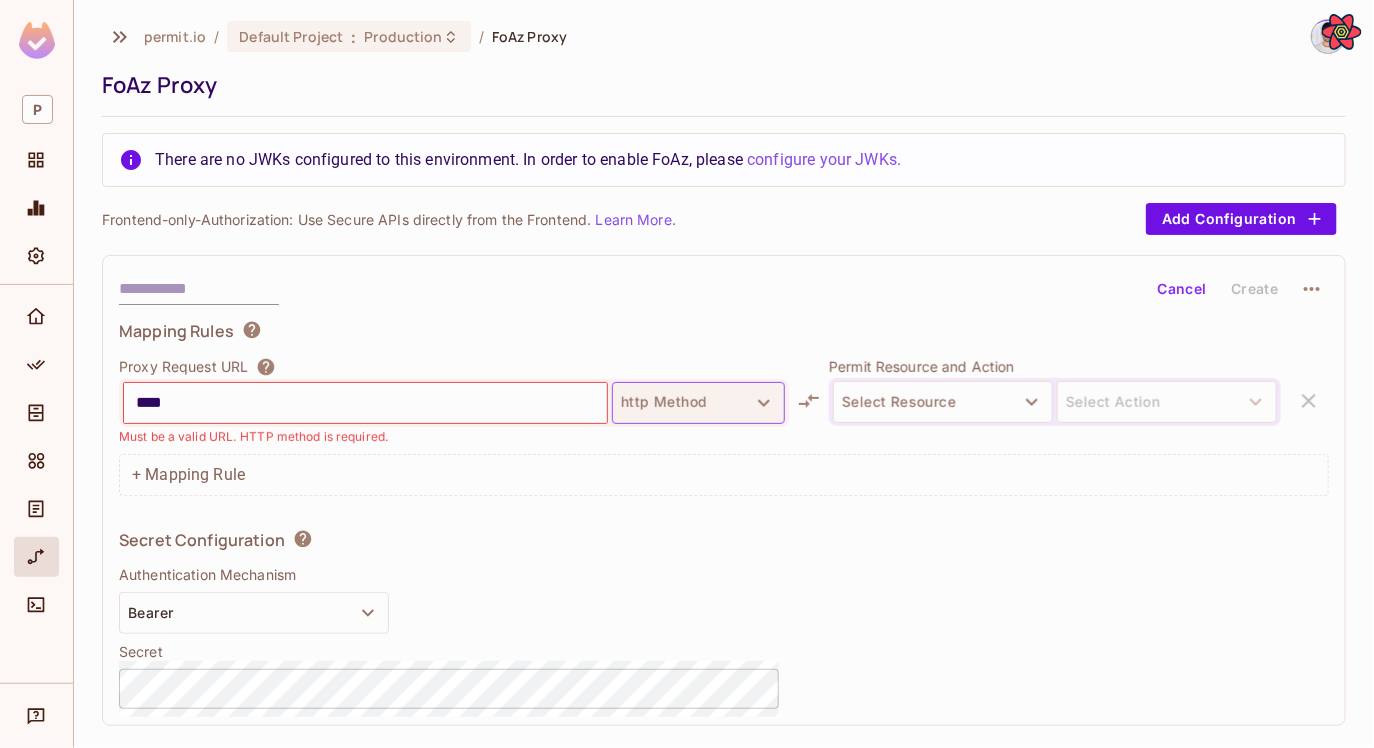 click on "http Method" at bounding box center (698, 403) 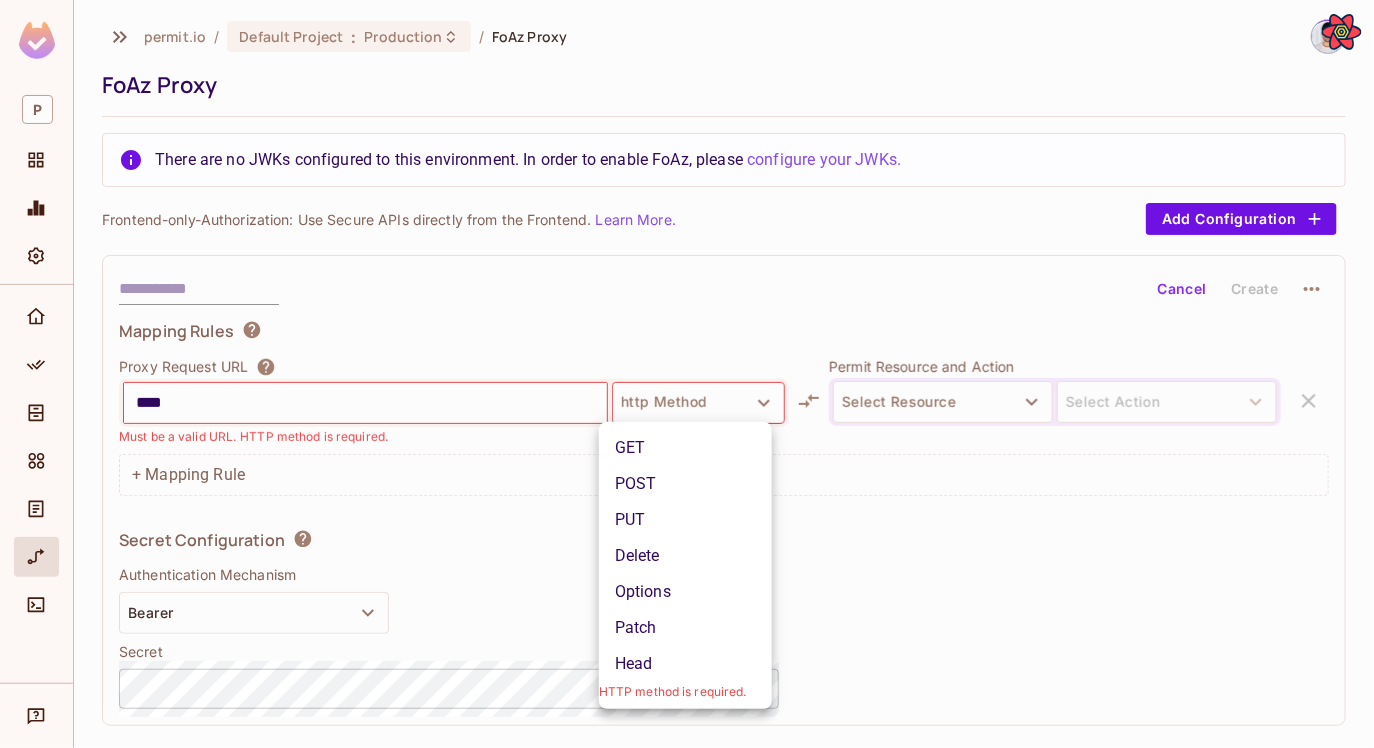 click at bounding box center (687, 374) 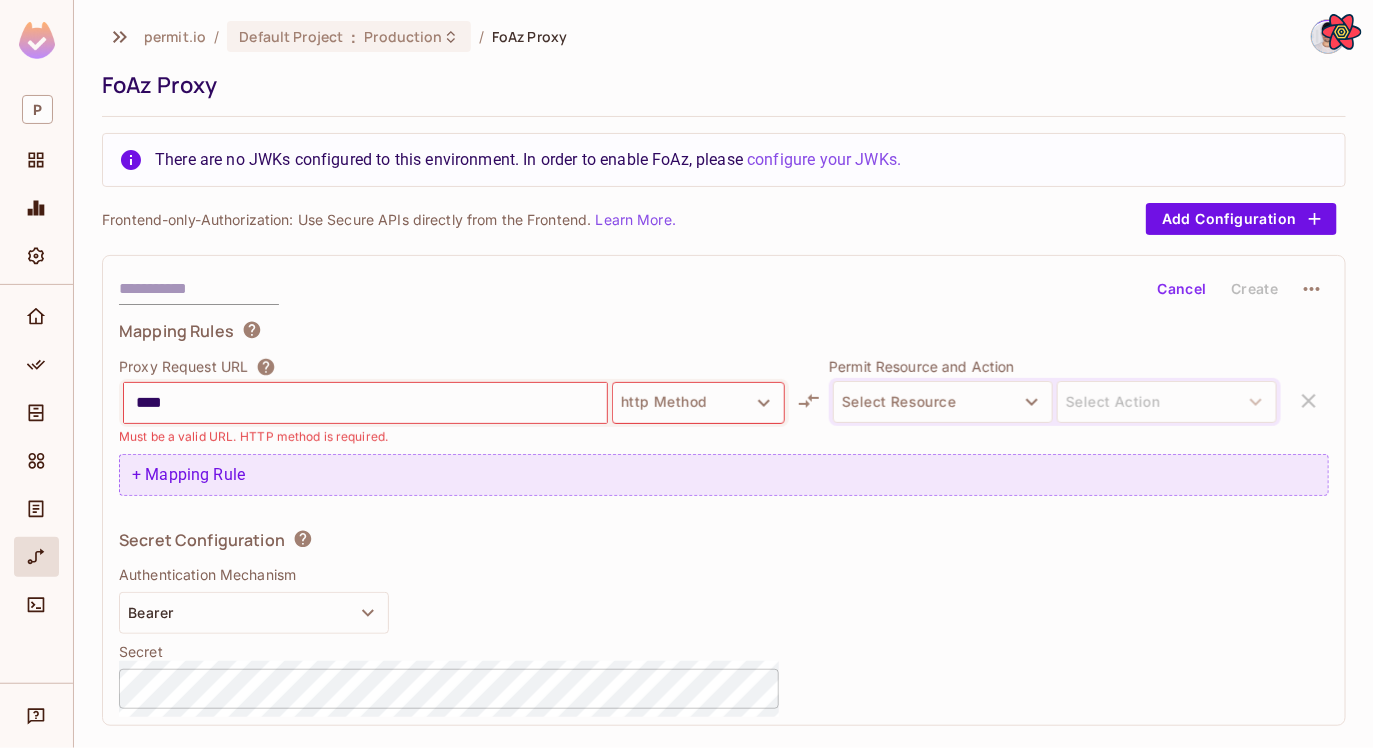 click on "+ Mapping Rule" at bounding box center [724, 475] 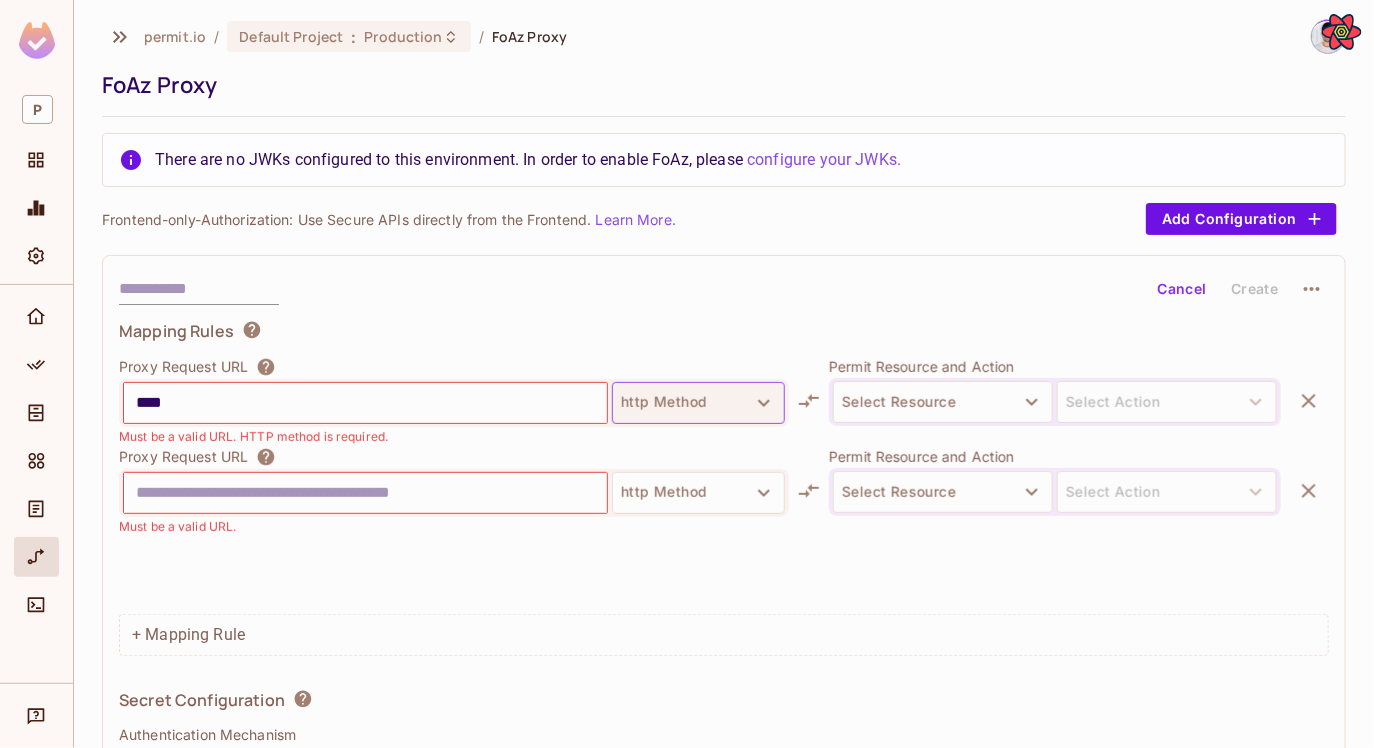 click on "http Method" at bounding box center [698, 403] 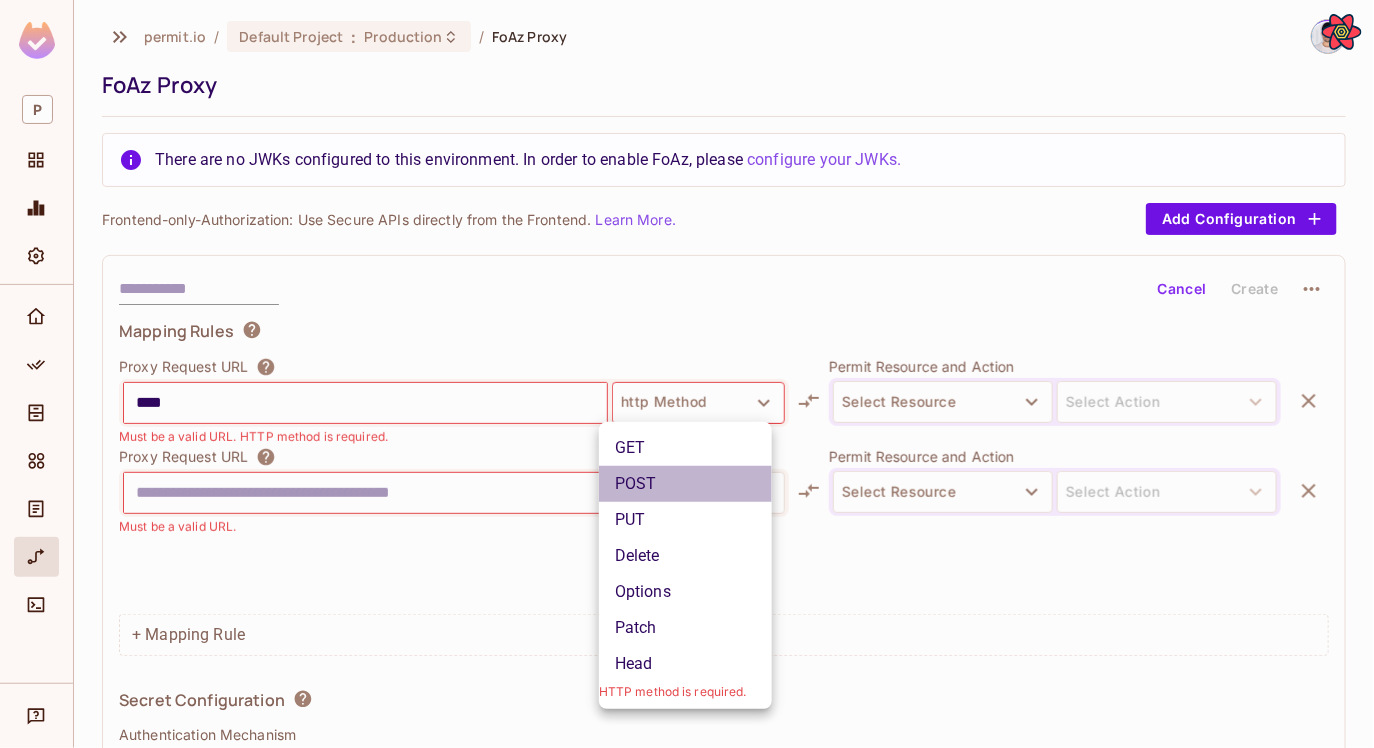 click on "POST" at bounding box center (685, 484) 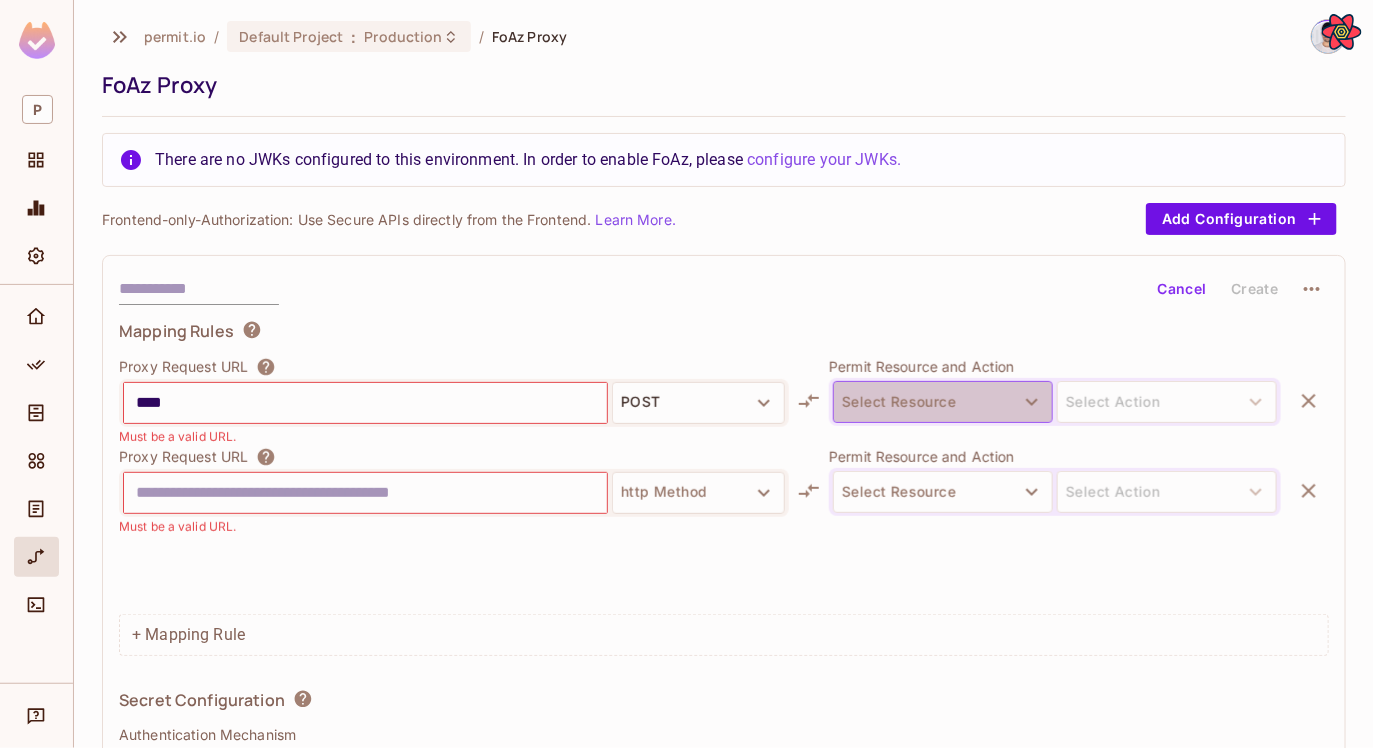 click on "Select Resource" at bounding box center (943, 402) 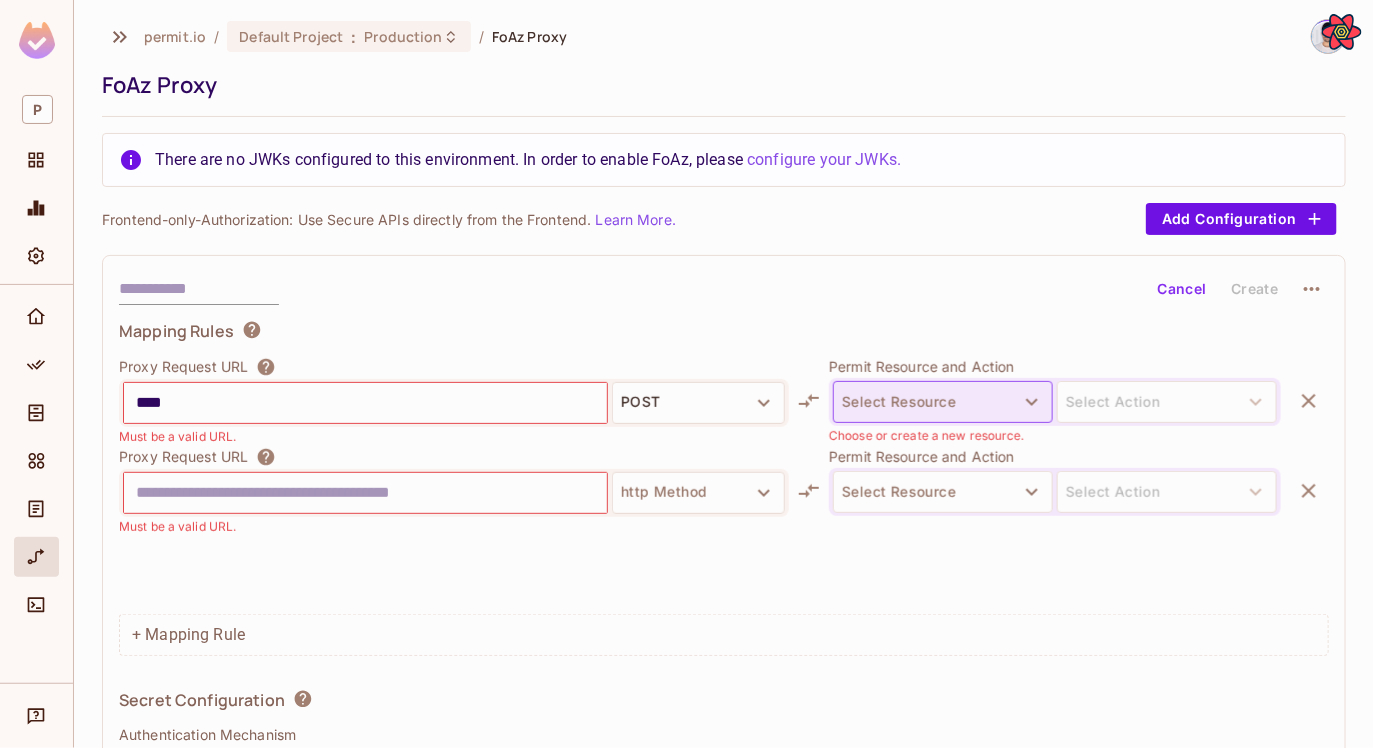 click on "Select Resource" at bounding box center (943, 402) 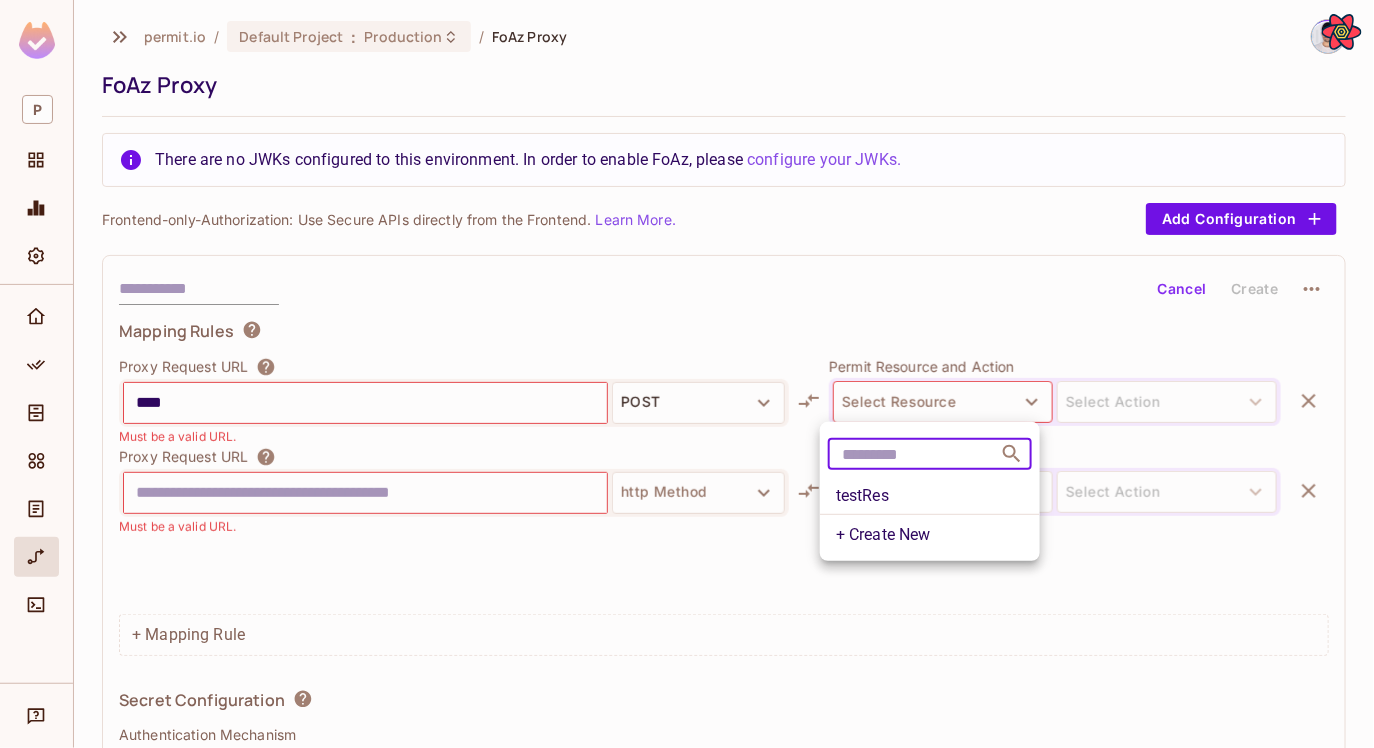 click at bounding box center [914, 454] 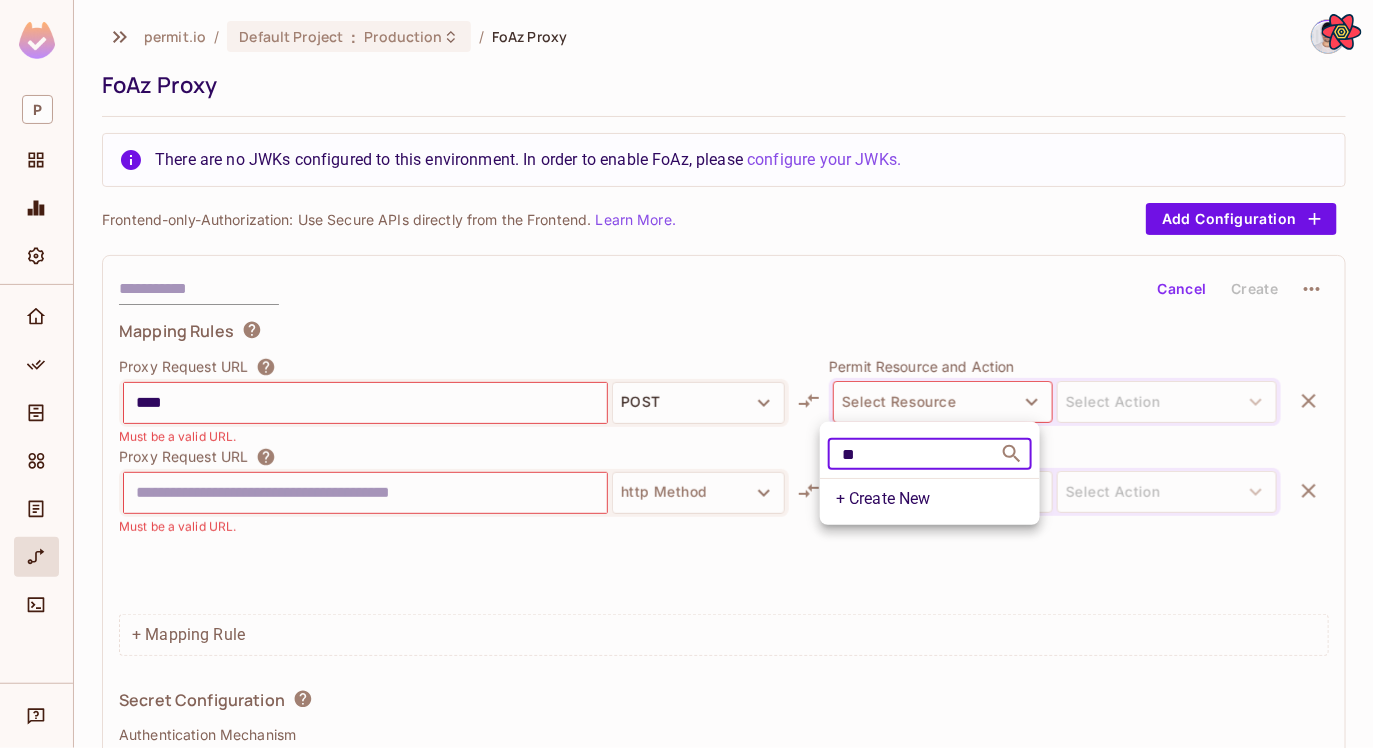type on "**" 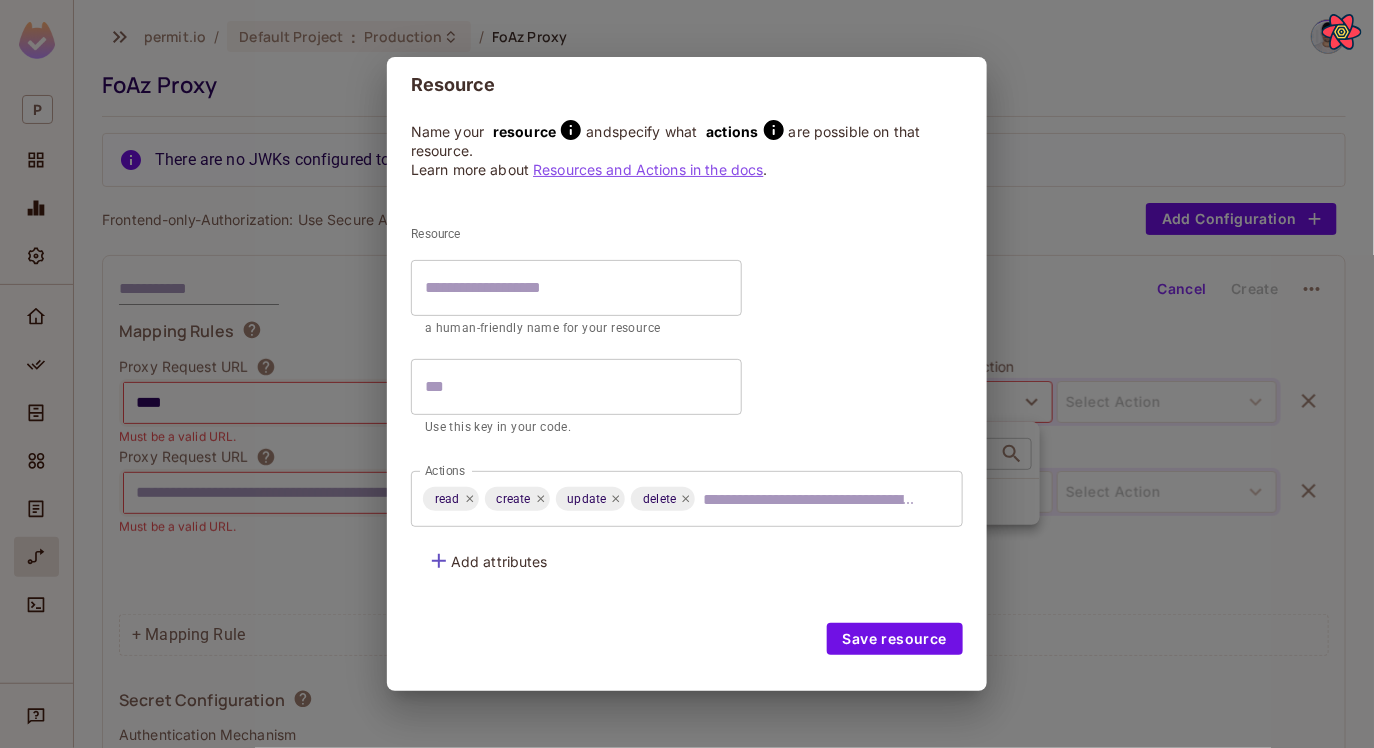 click at bounding box center [576, 288] 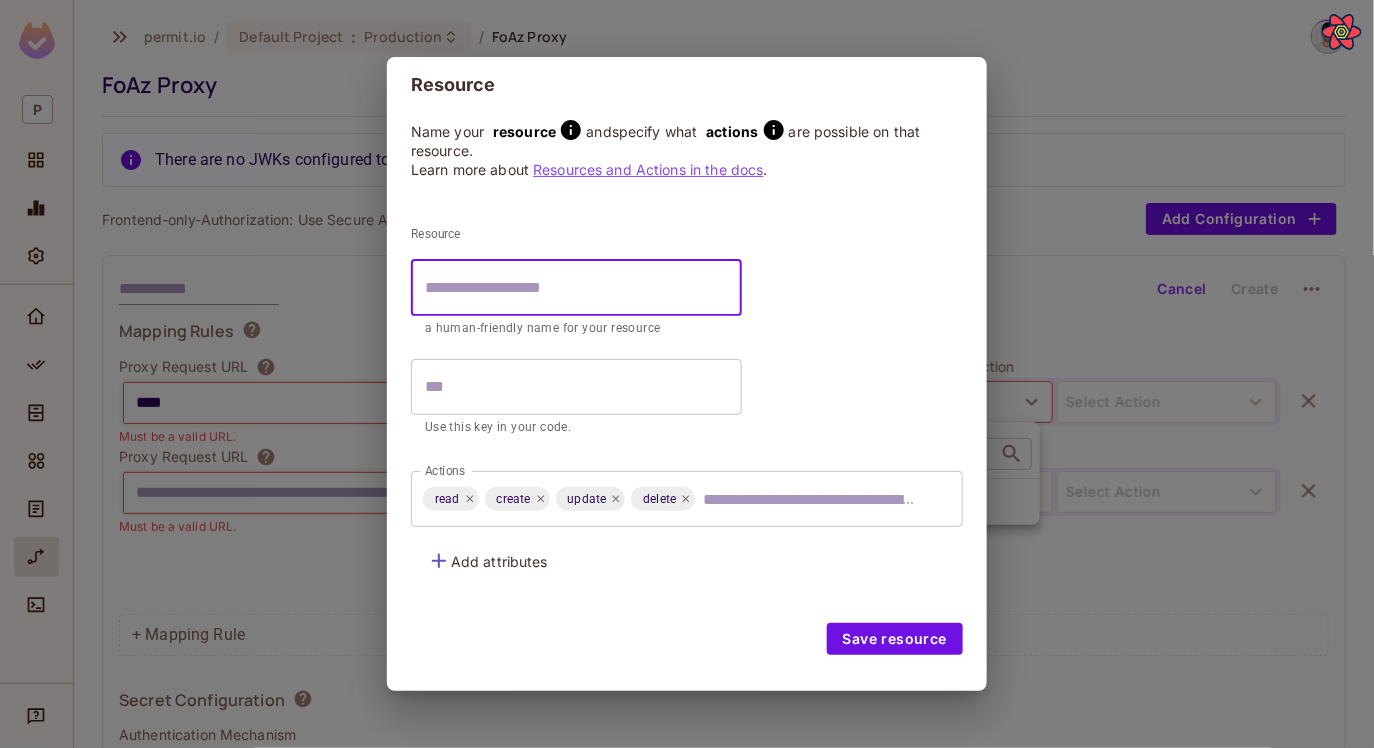 type on "*" 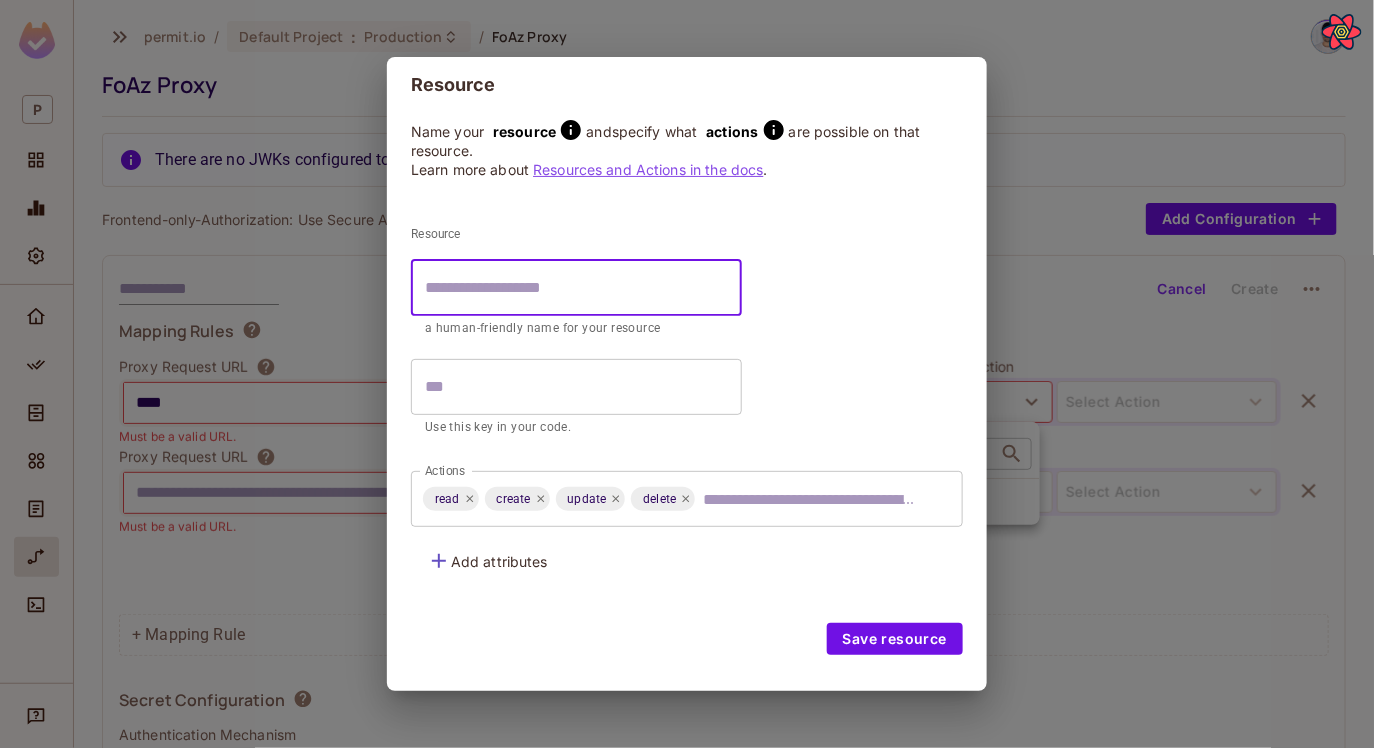 type on "*" 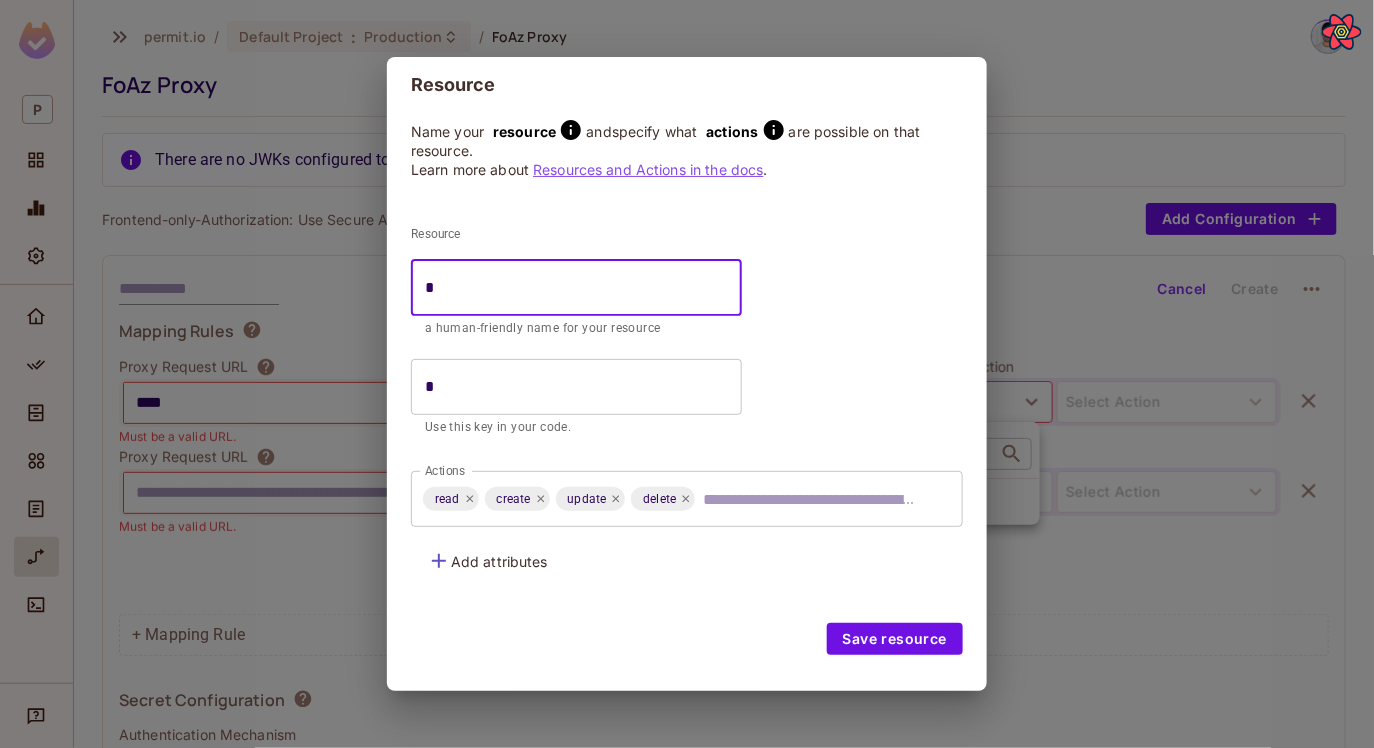 type on "**" 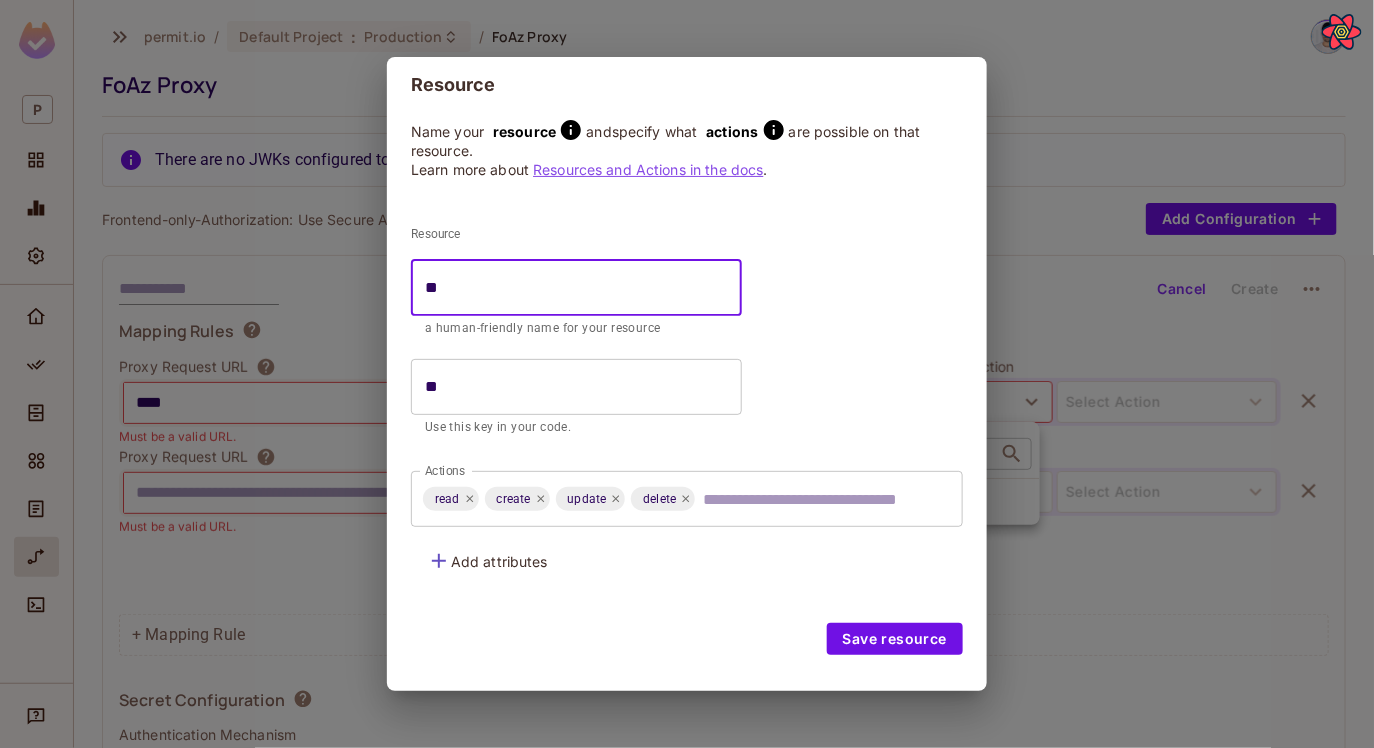 type on "***" 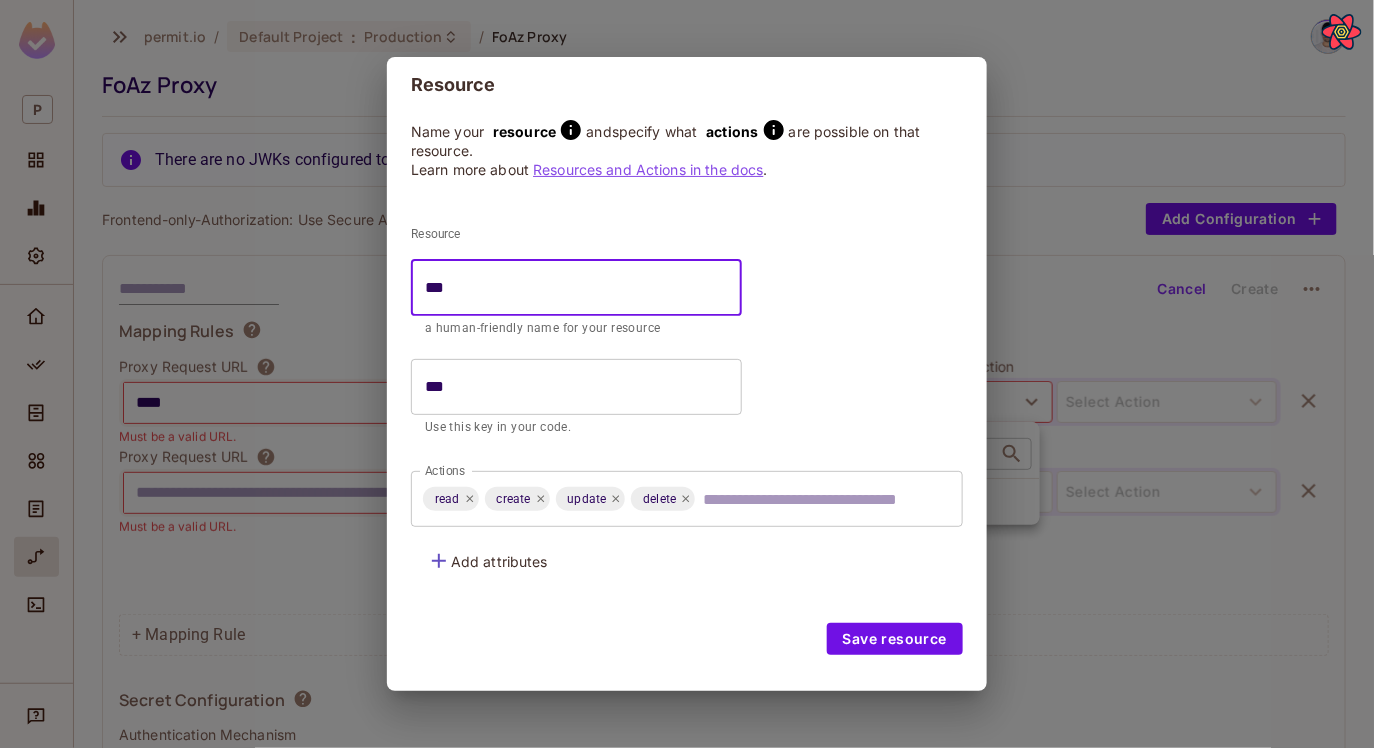 type on "****" 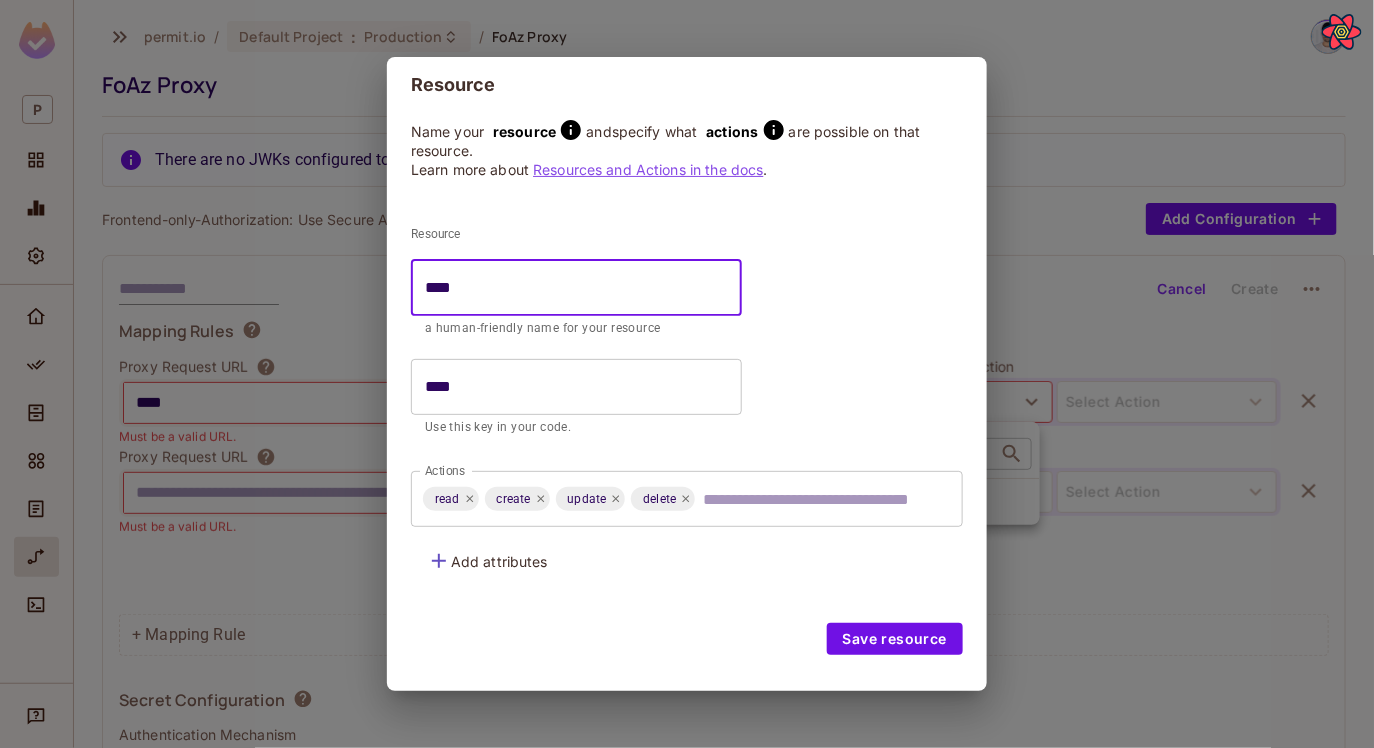 type on "****" 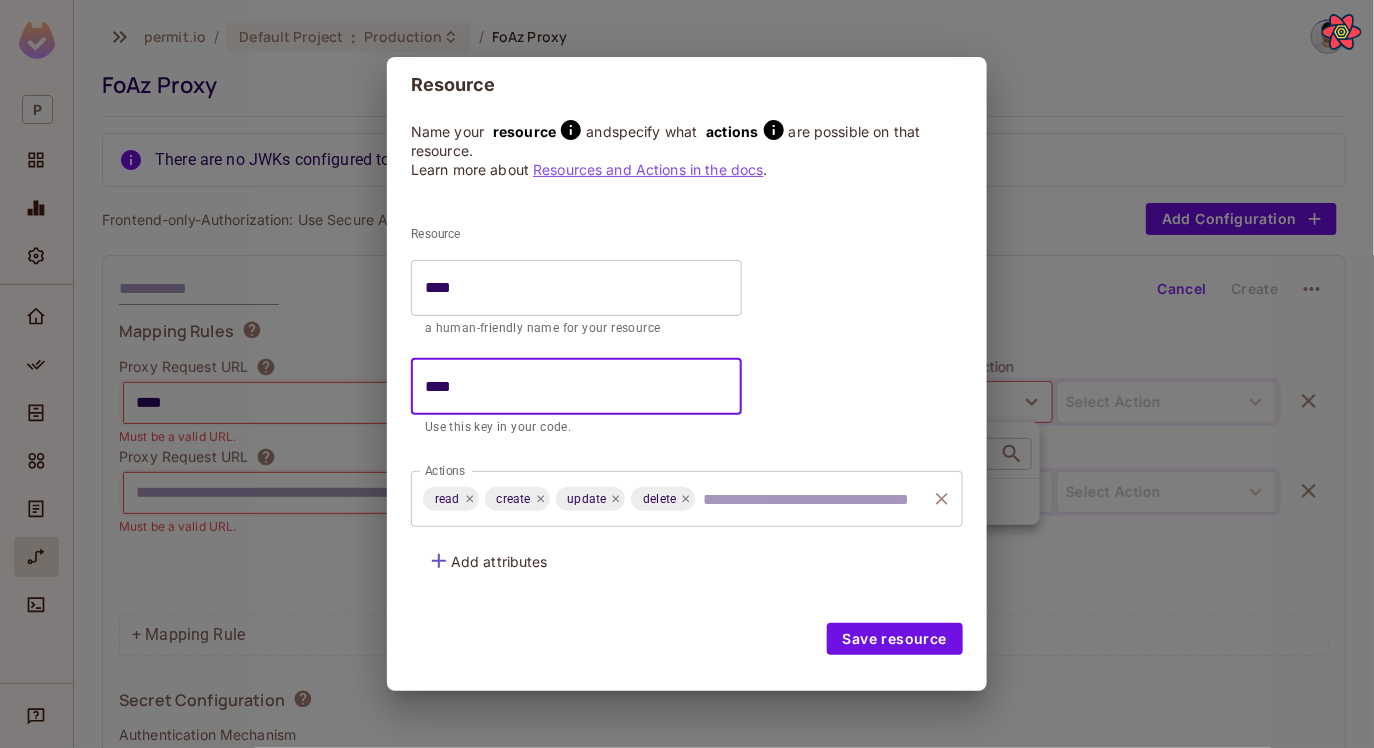click on "read create update delete Actions" at bounding box center (687, 499) 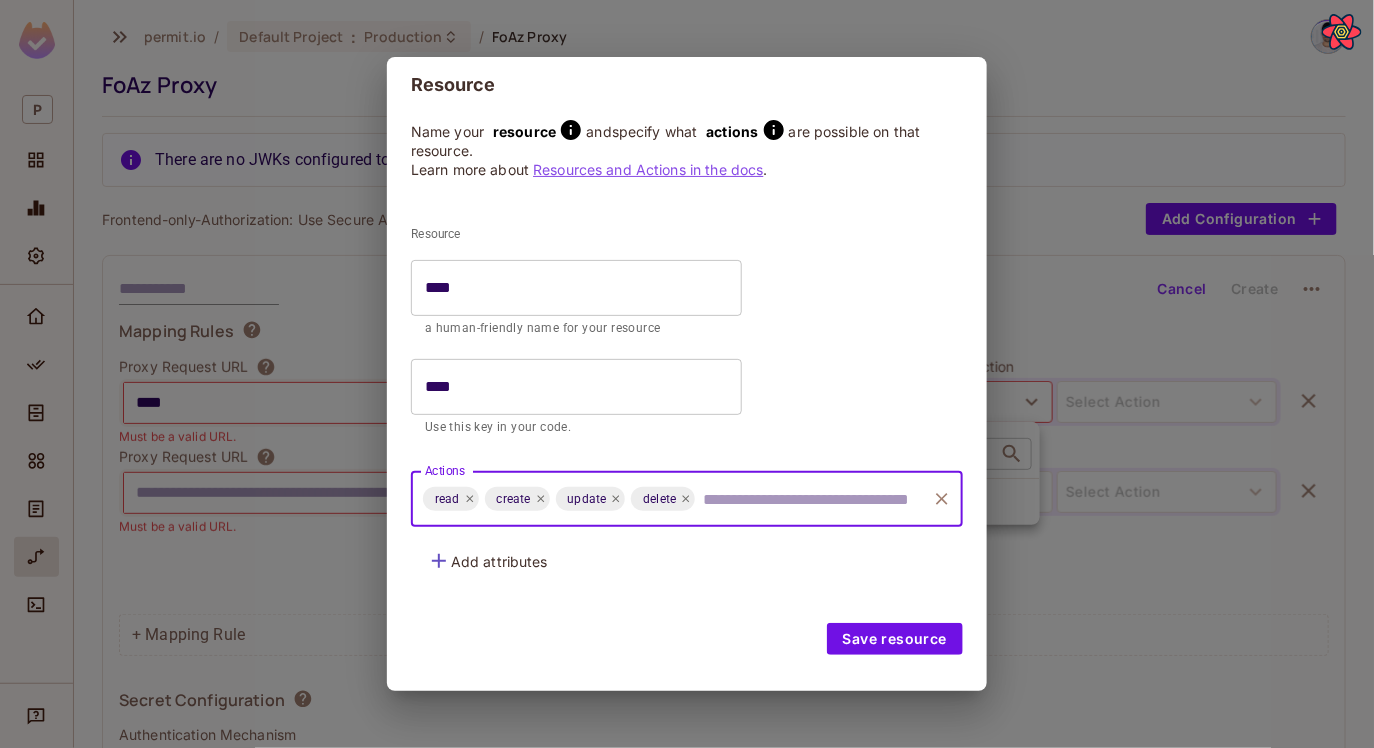 click on "Name your   resource and  specify what   actions are possible on that resource. Learn more about   Resources and Actions in the docs . Resource **** ​ a human-friendly name for your resource **** ​ Use this key in your code. Actions read create update delete Actions Add attributes Save resource" at bounding box center (687, 384) 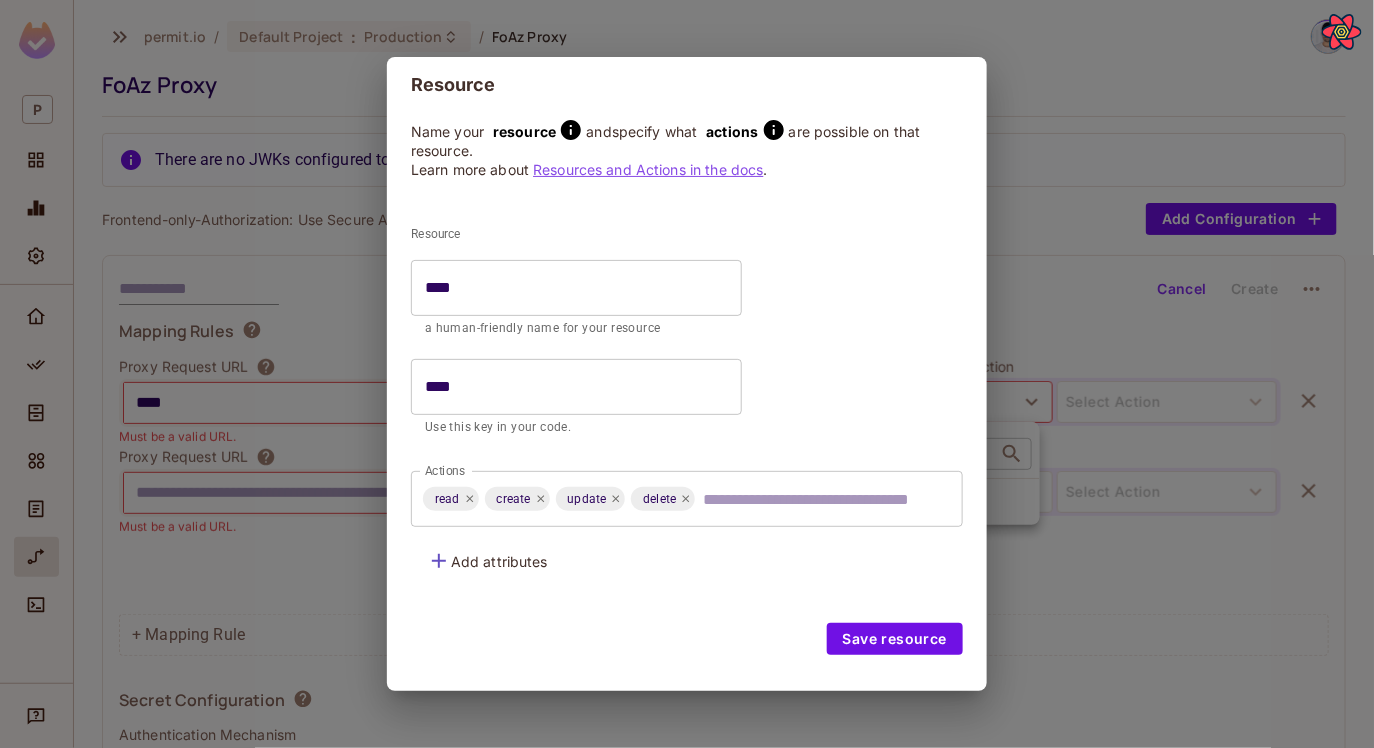 drag, startPoint x: 855, startPoint y: 635, endPoint x: 893, endPoint y: 636, distance: 38.013157 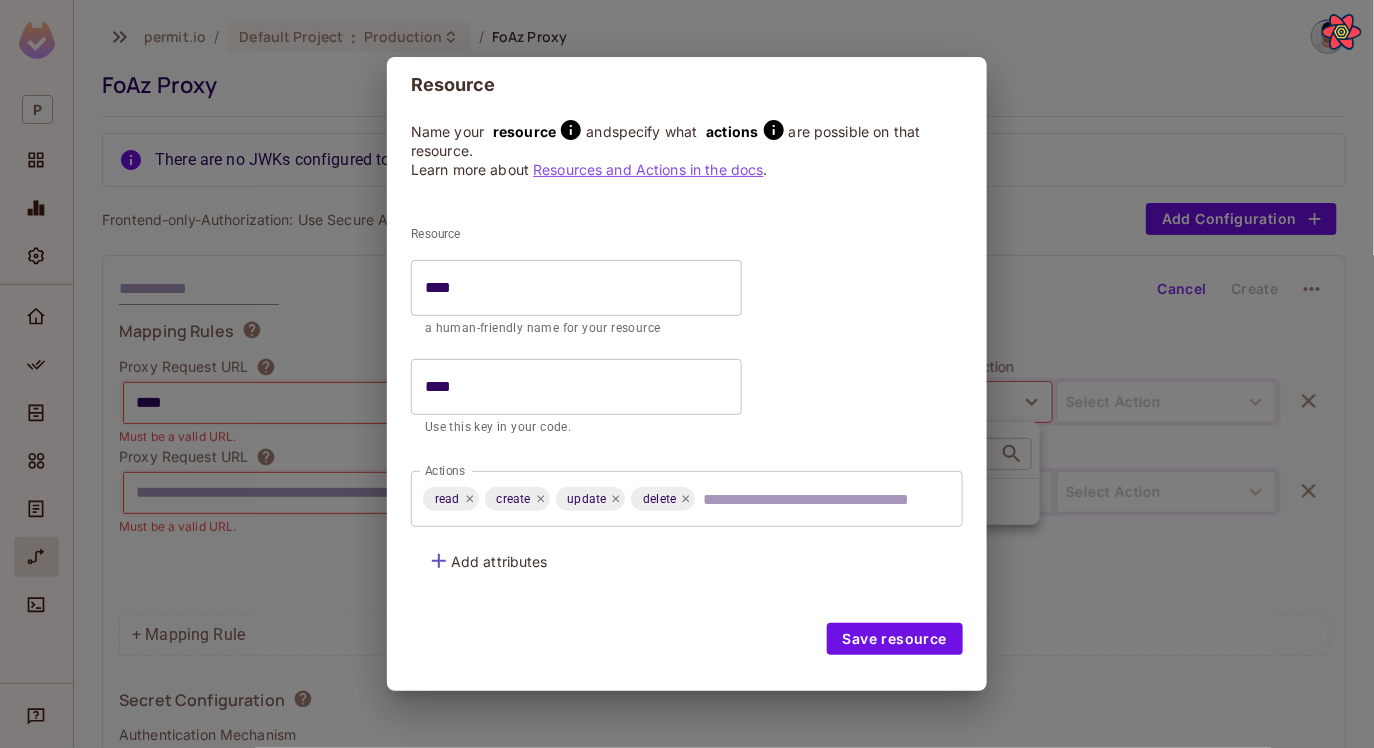 click on "Save resource" at bounding box center (895, 639) 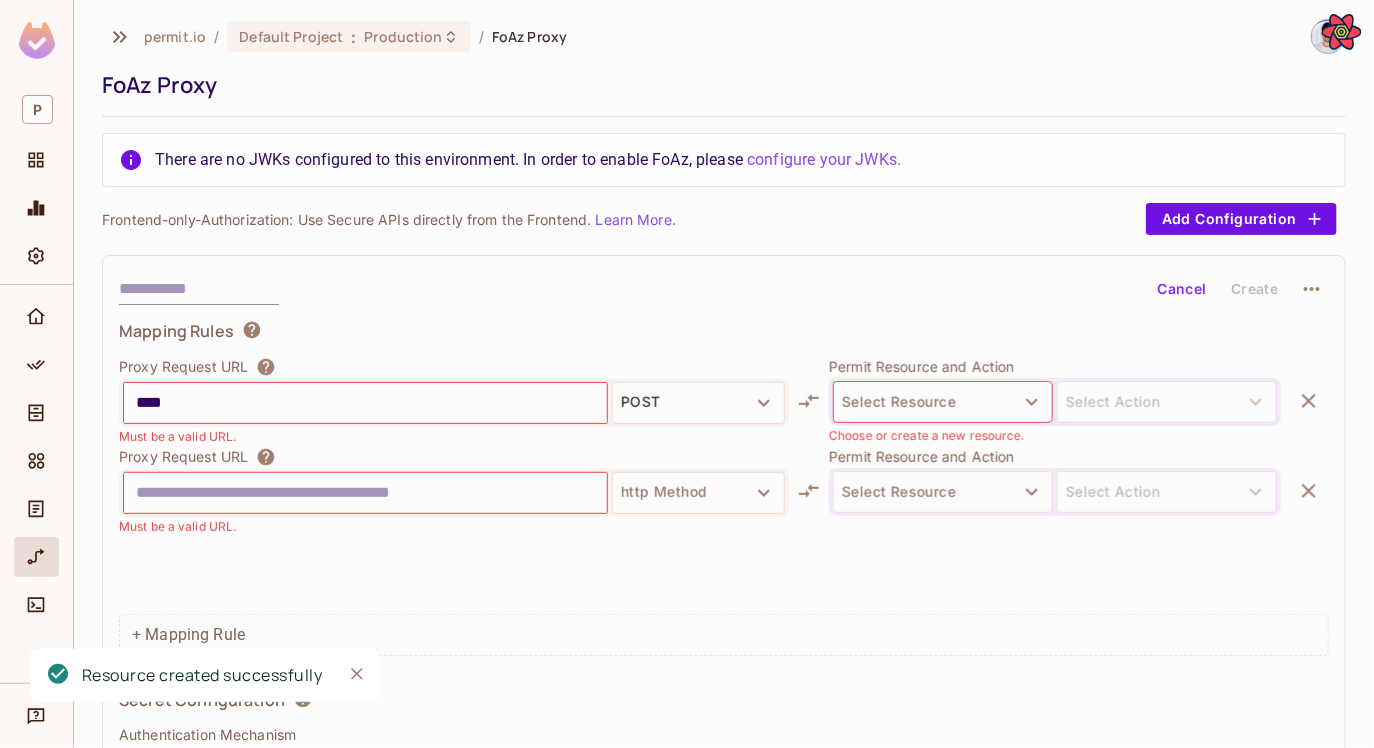 click on "Select Resource" at bounding box center [943, 402] 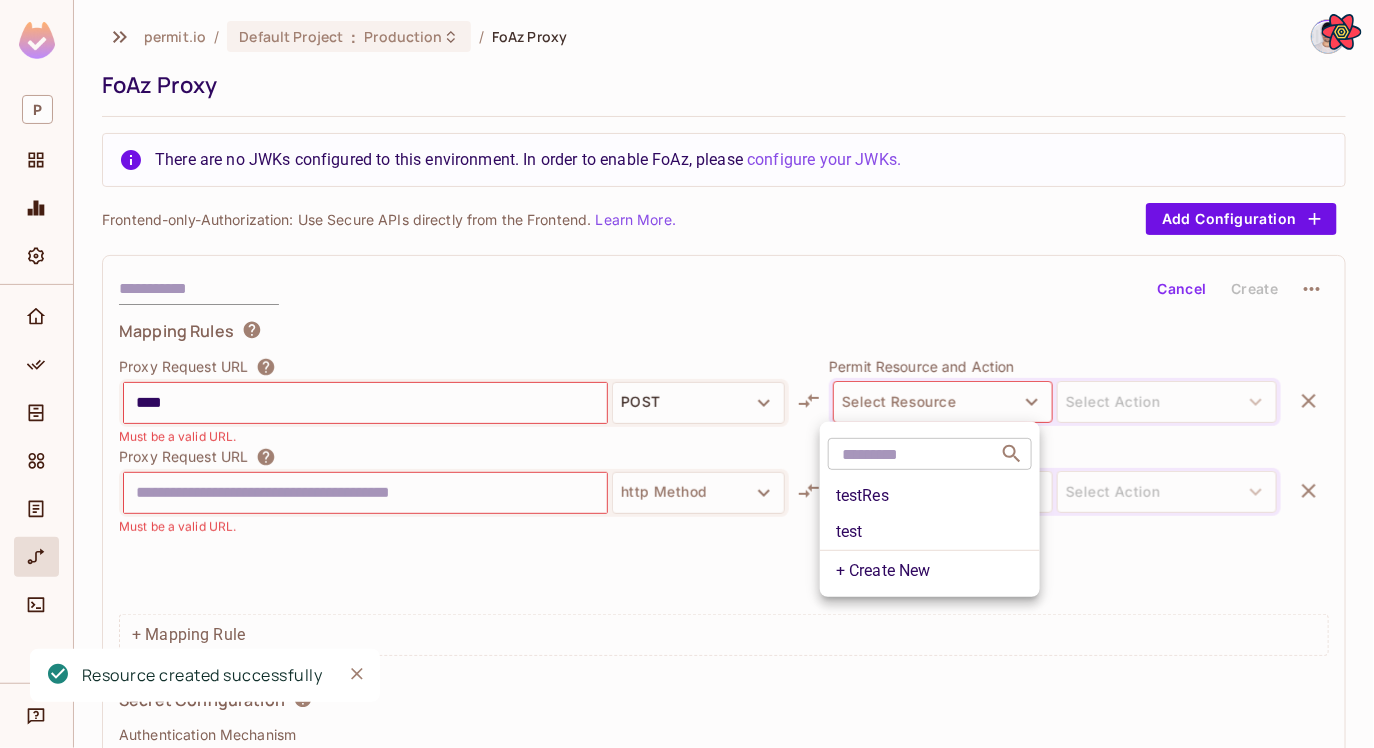 click at bounding box center (687, 374) 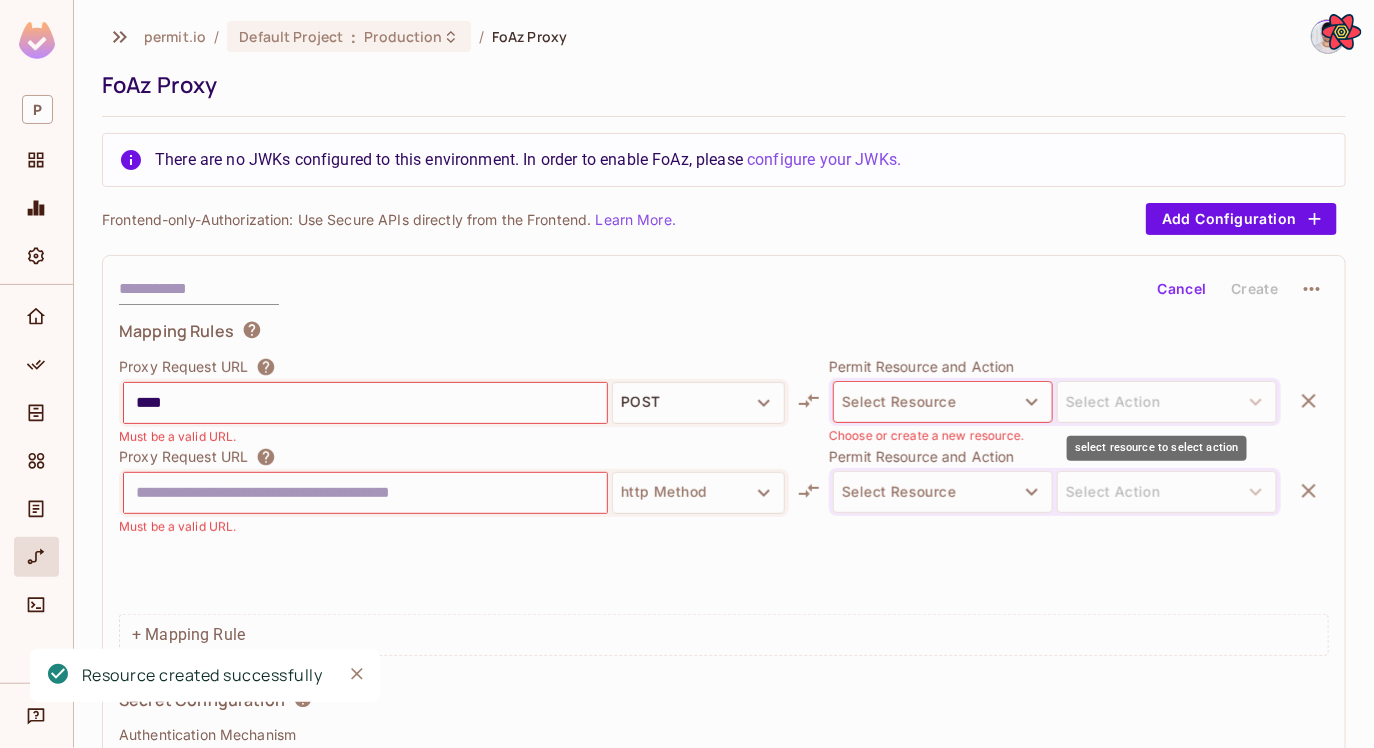 drag, startPoint x: 1016, startPoint y: 410, endPoint x: 986, endPoint y: 411, distance: 30.016663 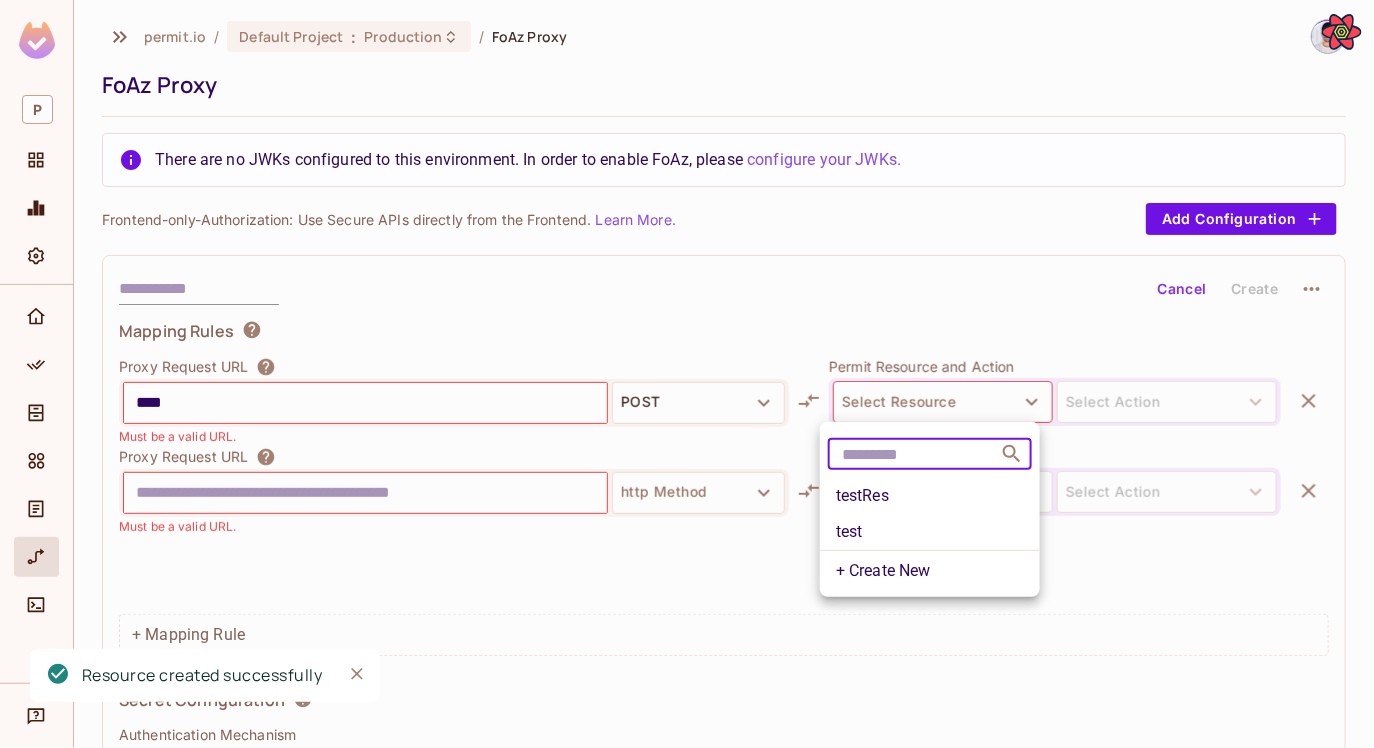 drag, startPoint x: 909, startPoint y: 470, endPoint x: 907, endPoint y: 490, distance: 20.09975 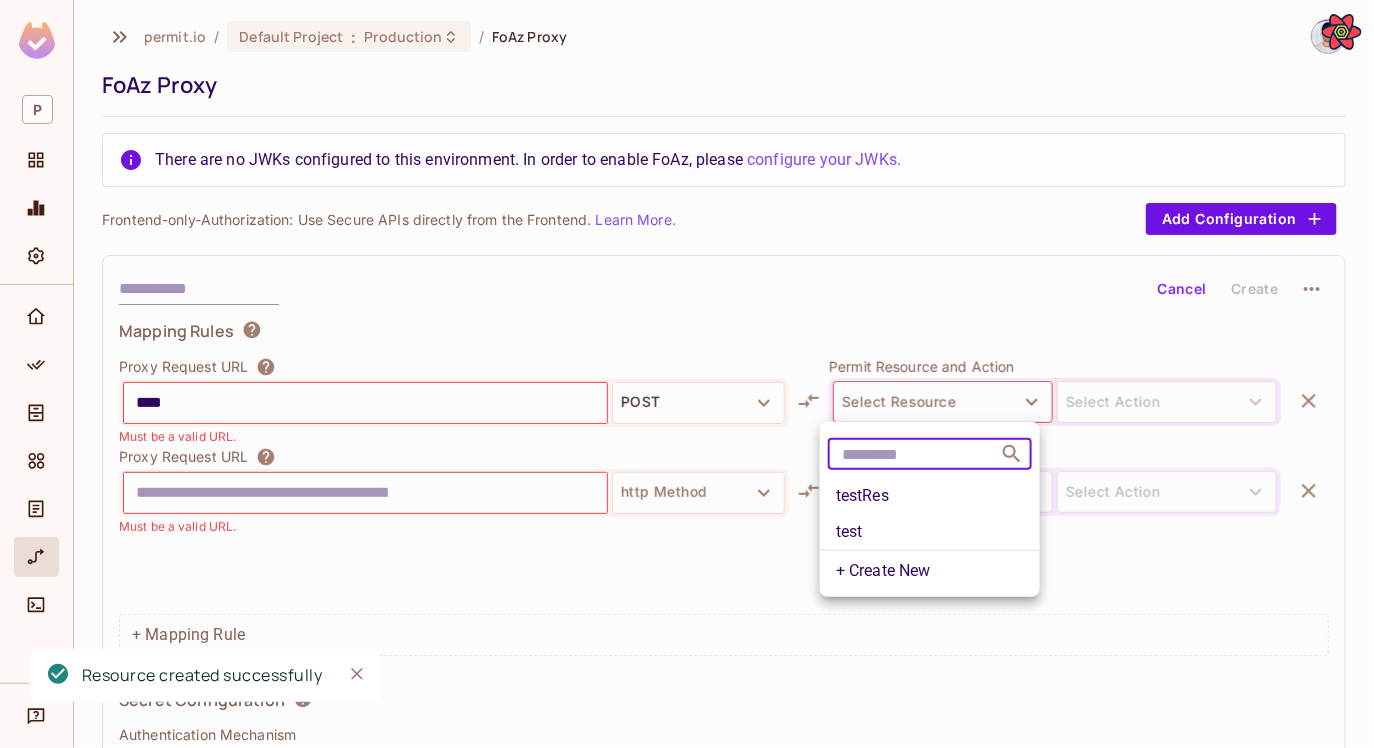 click at bounding box center (914, 454) 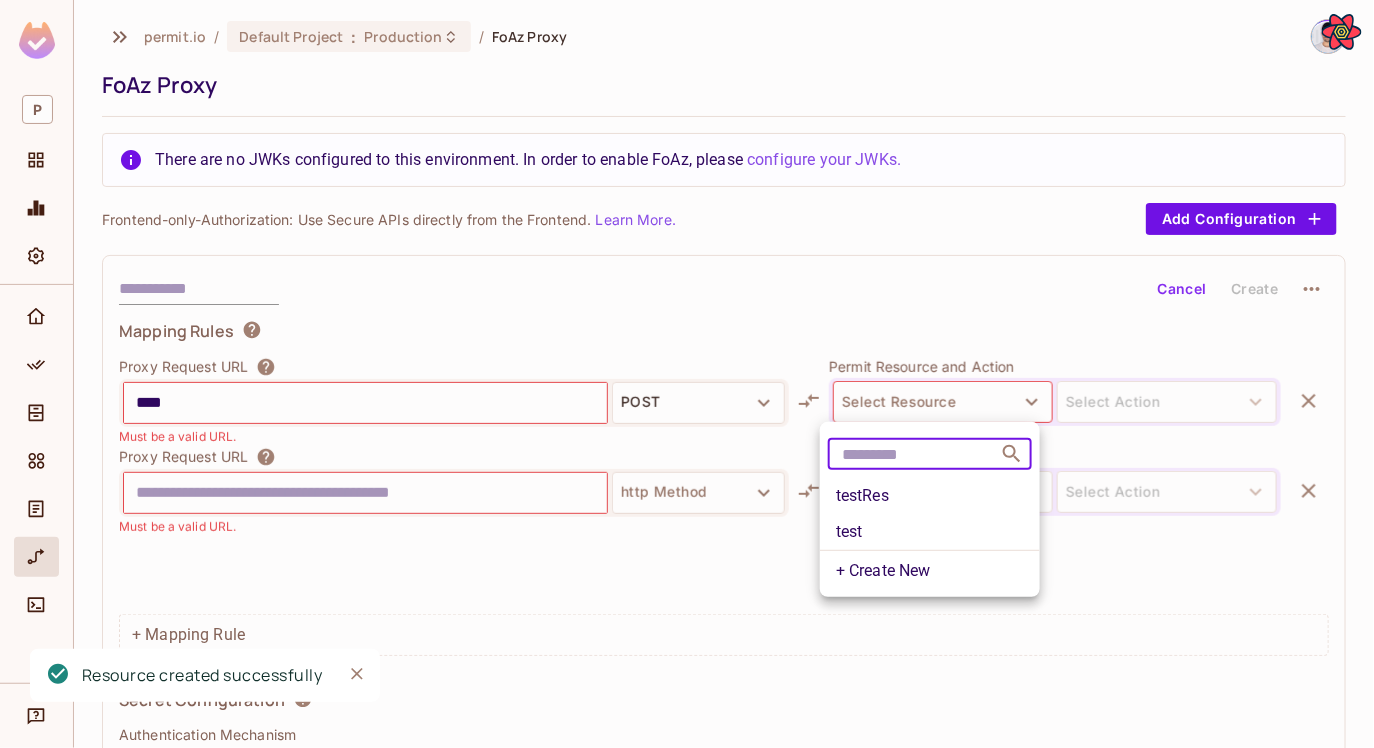 click on "testRes" at bounding box center [930, 496] 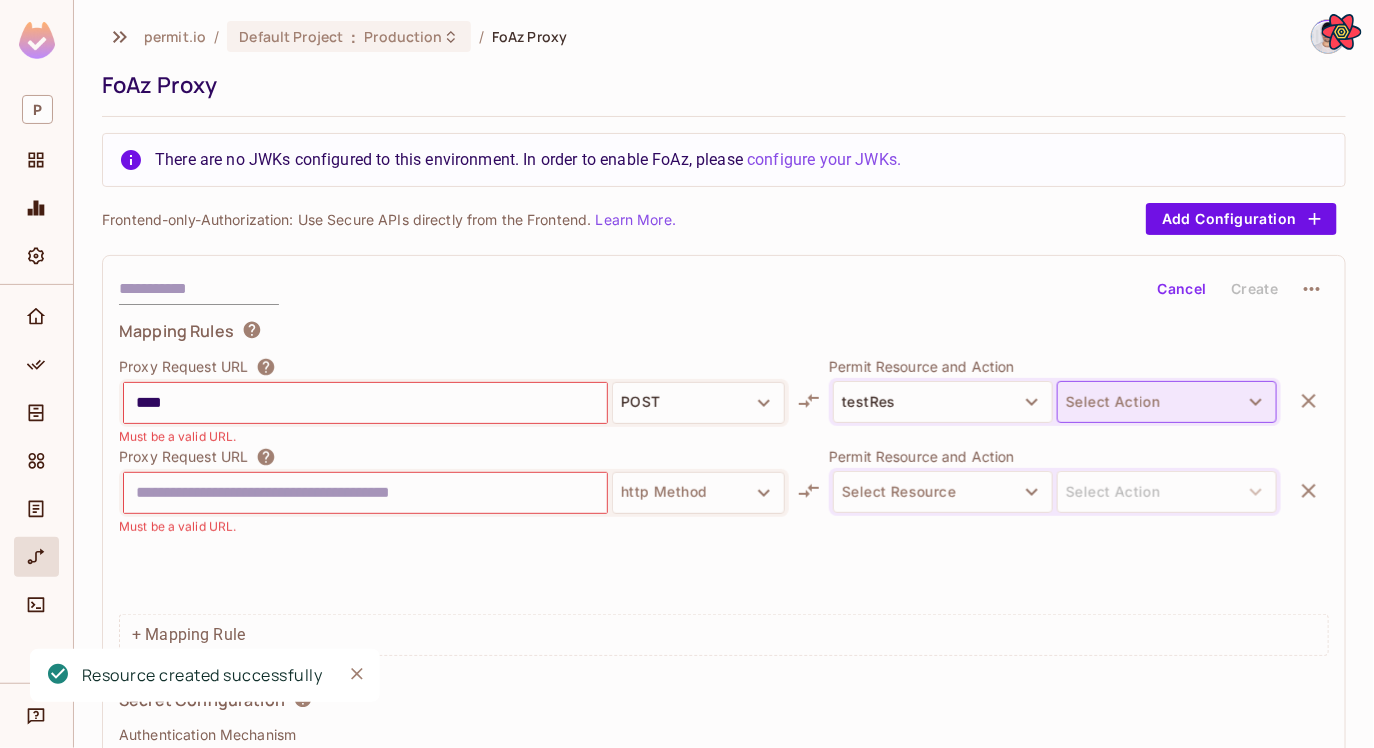 click on "Select Action" at bounding box center (1167, 402) 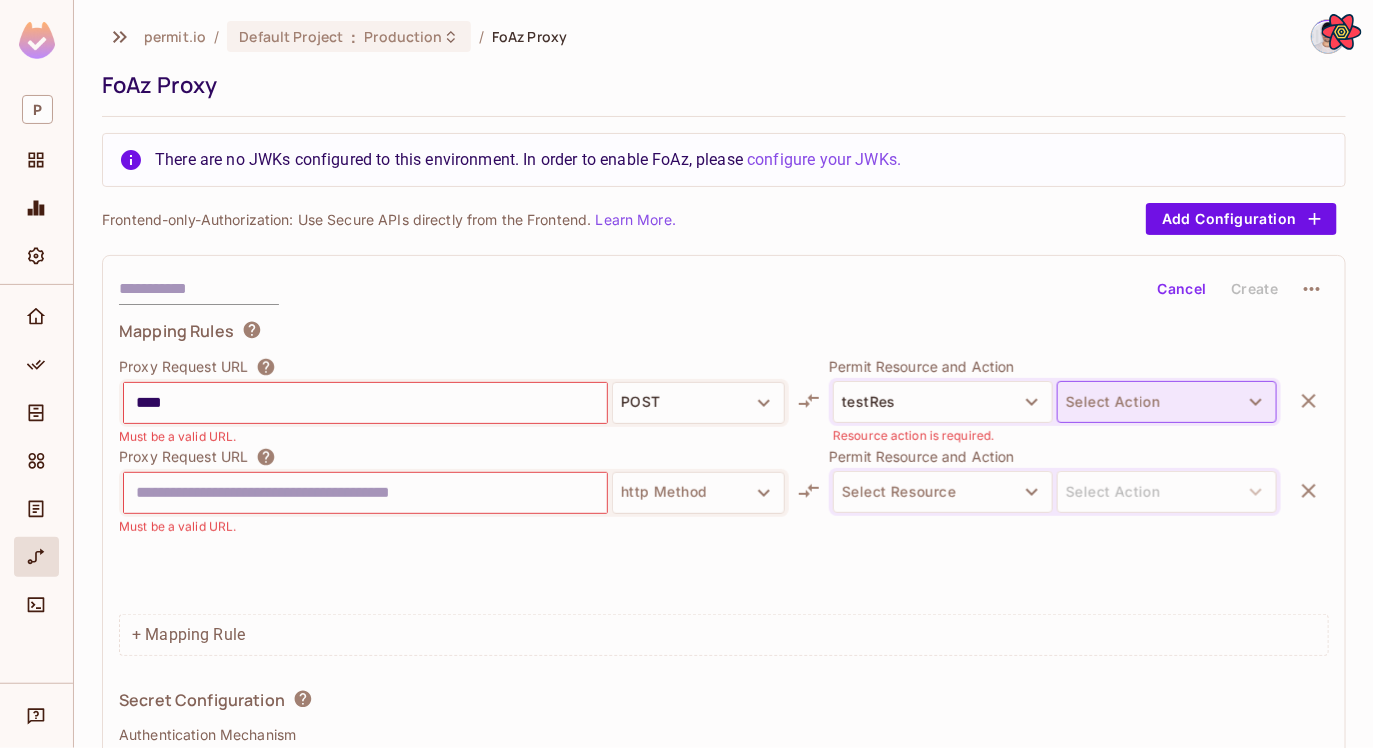 click on "Select Action" at bounding box center (1167, 402) 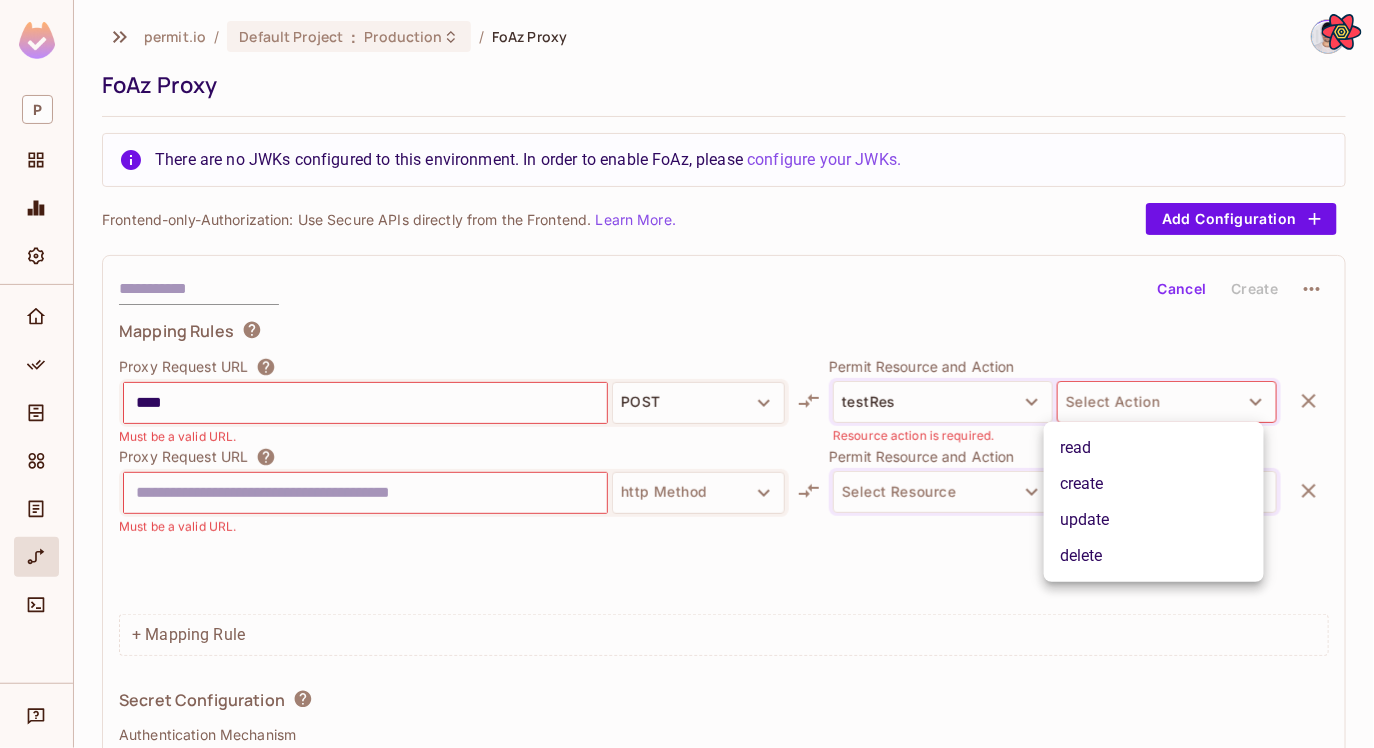 click on "create" at bounding box center [1154, 484] 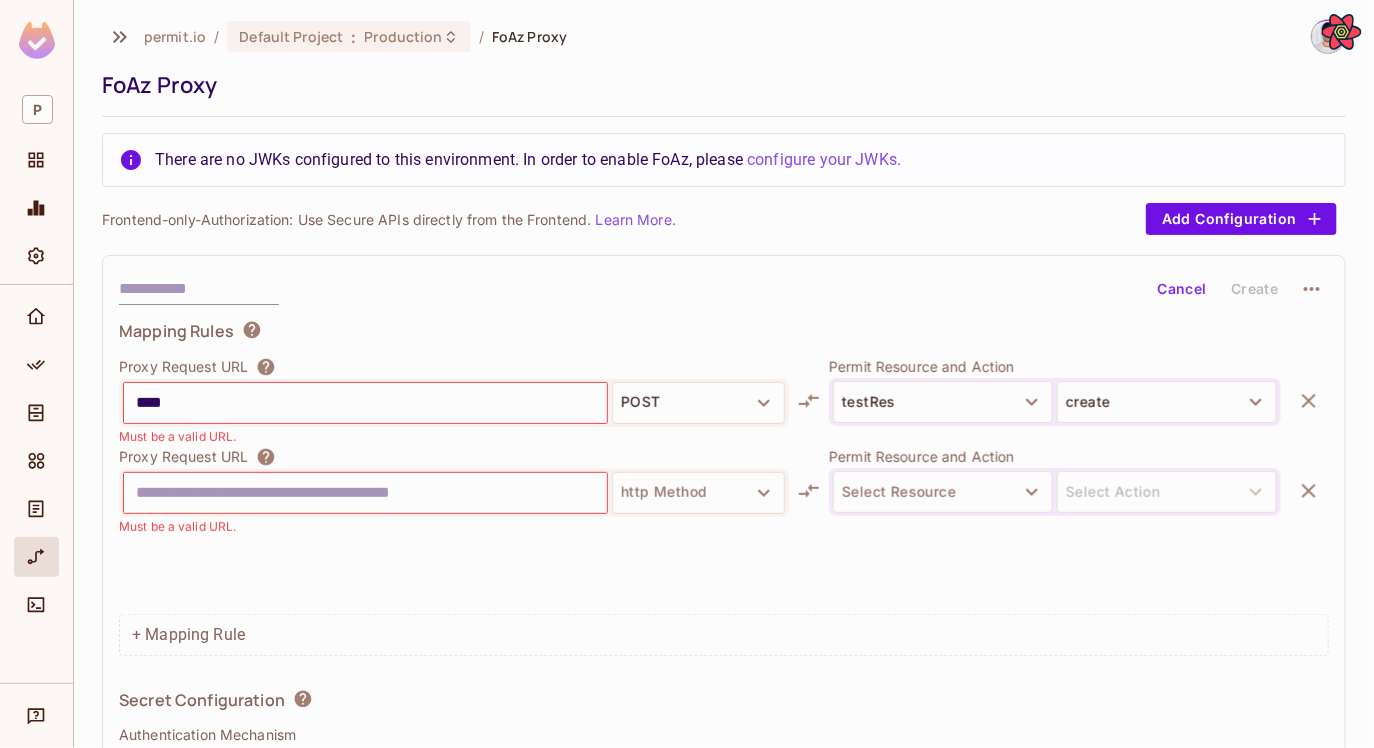 click on "Mapping Rules Proxy Request URL **** POST Must be a valid URL.  Permit Resource and Action testRes create Proxy Request URL http Method Must be a valid URL.  Permit Resource and Action Select Resource Select Action + Mapping Rule" at bounding box center [724, 488] 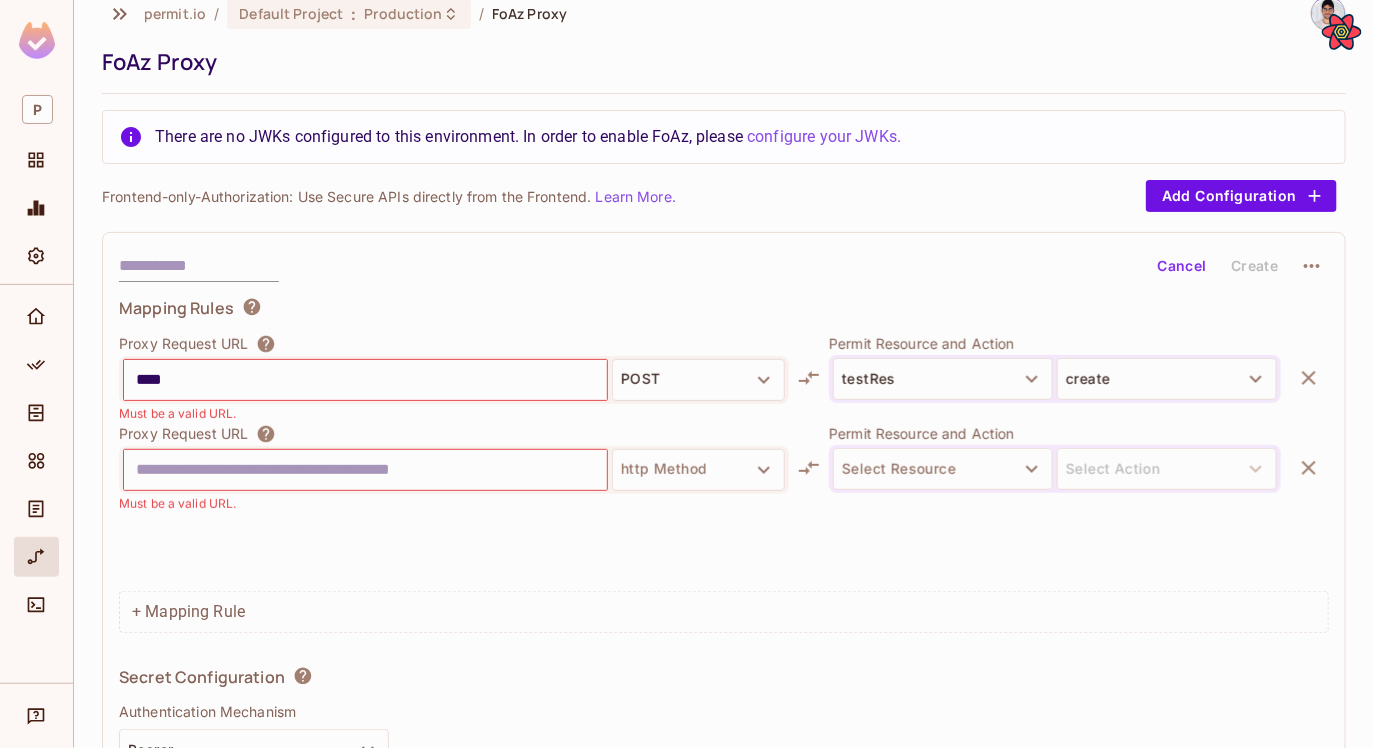 scroll, scrollTop: 38, scrollLeft: 0, axis: vertical 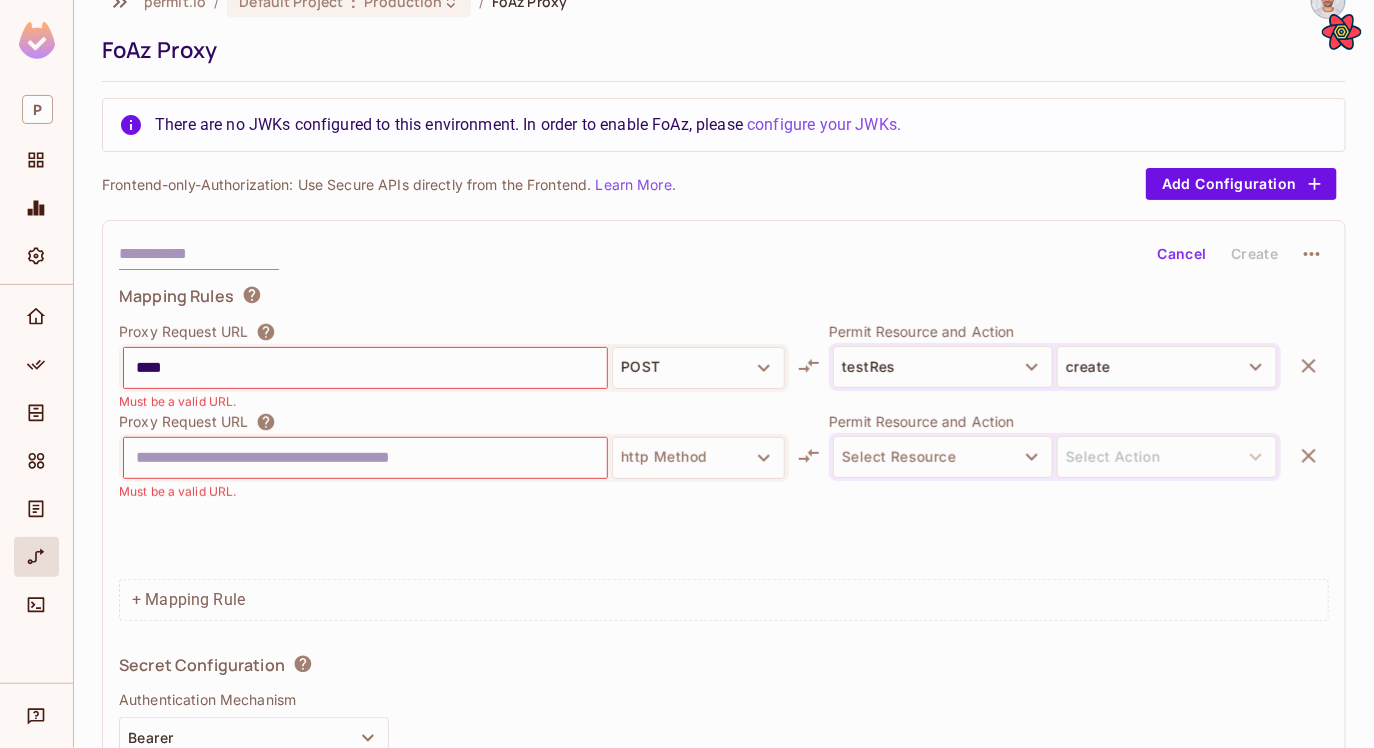 click on "Proxy Request URL" at bounding box center [454, 332] 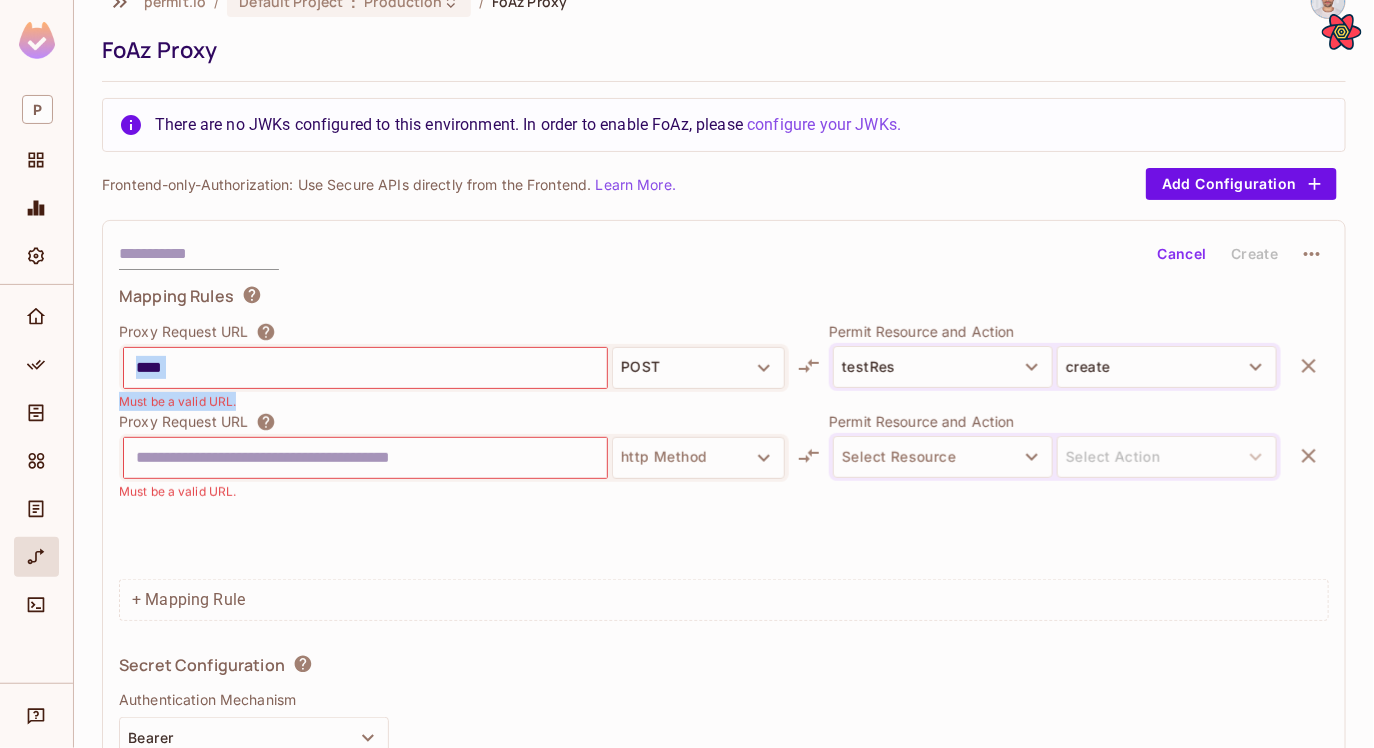 click on "**** POST Must be a valid URL." at bounding box center (454, 377) 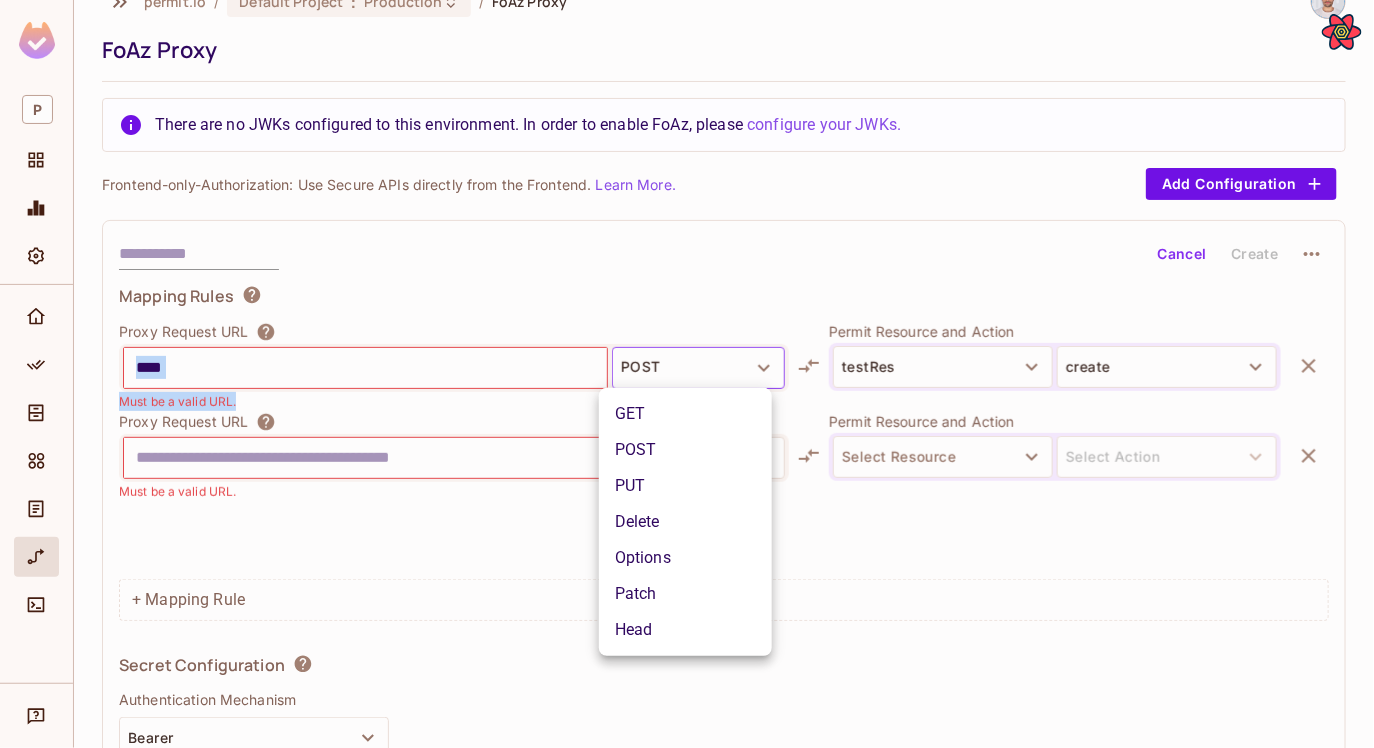 click on "POST" at bounding box center [685, 450] 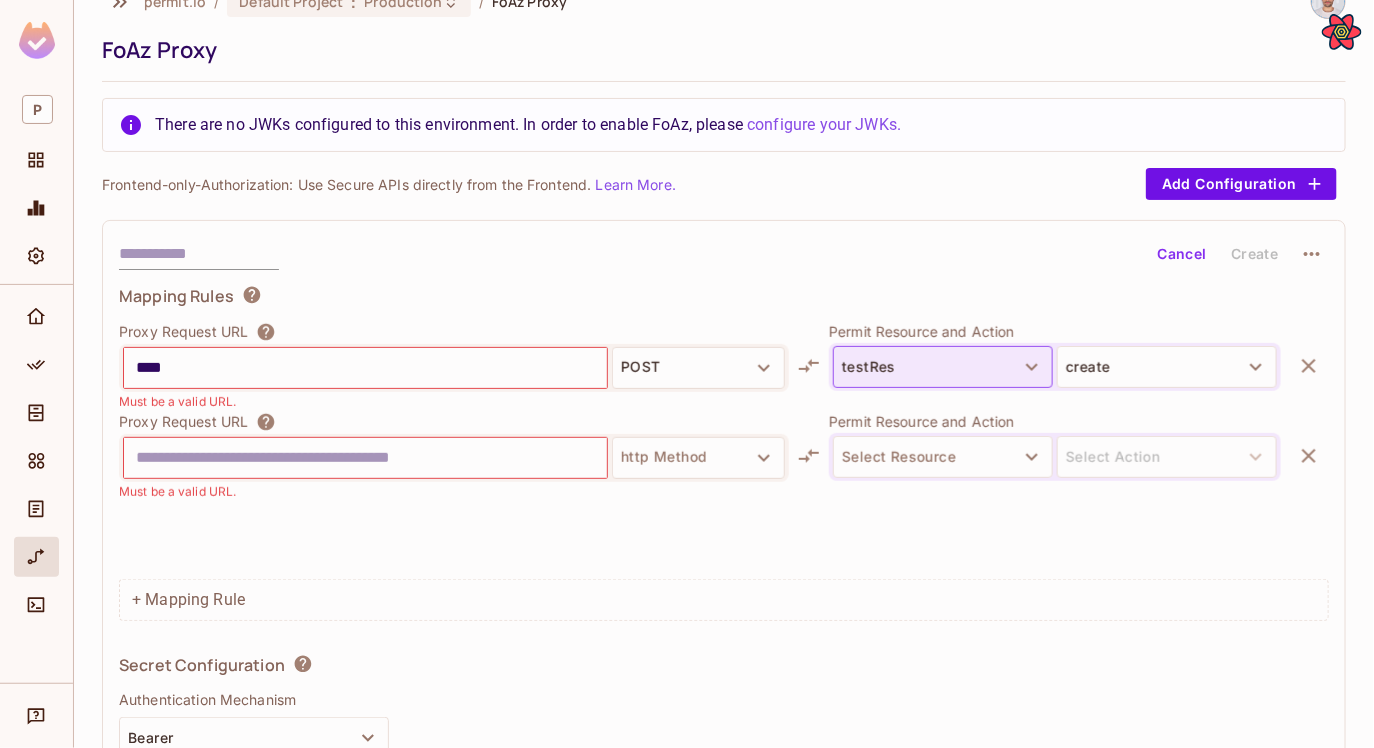 click on "testRes" at bounding box center (943, 367) 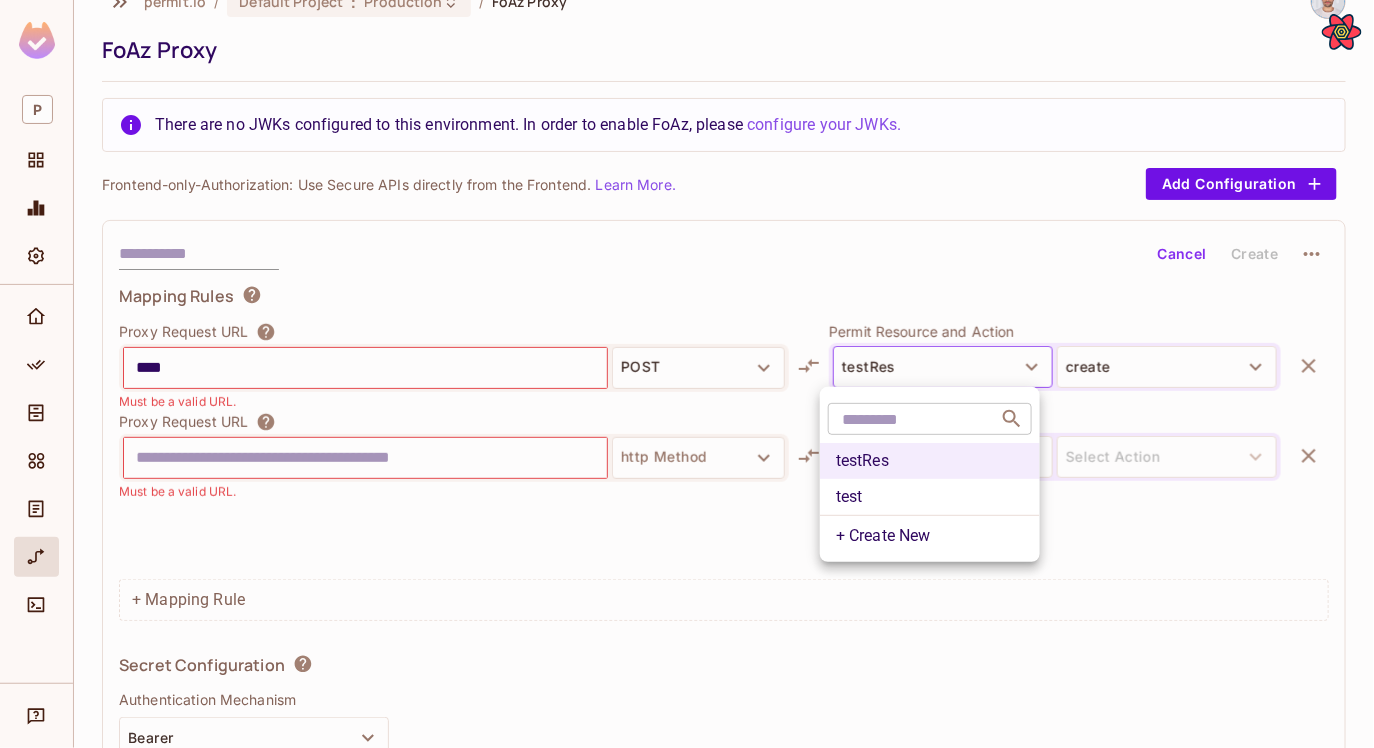 click at bounding box center [687, 374] 